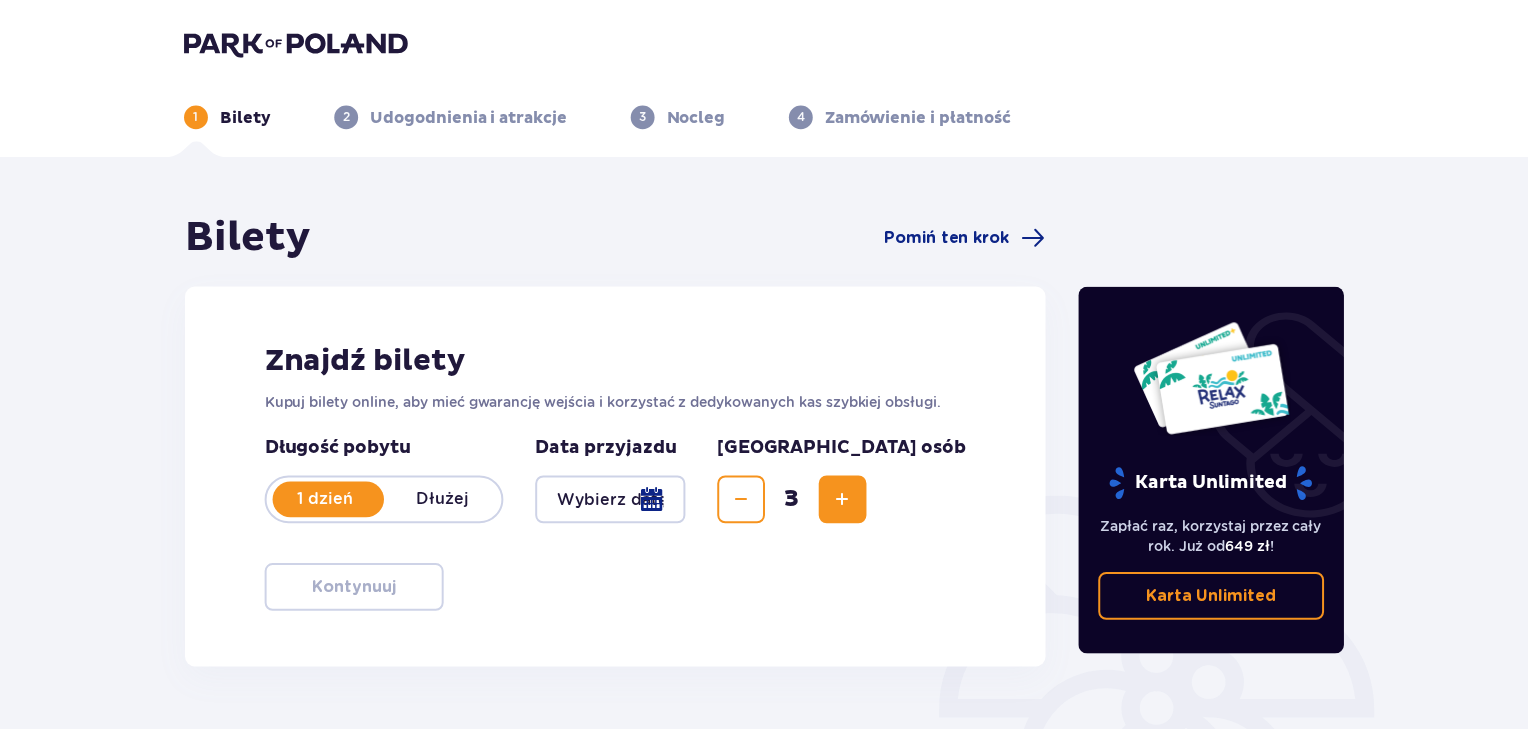 scroll, scrollTop: 0, scrollLeft: 0, axis: both 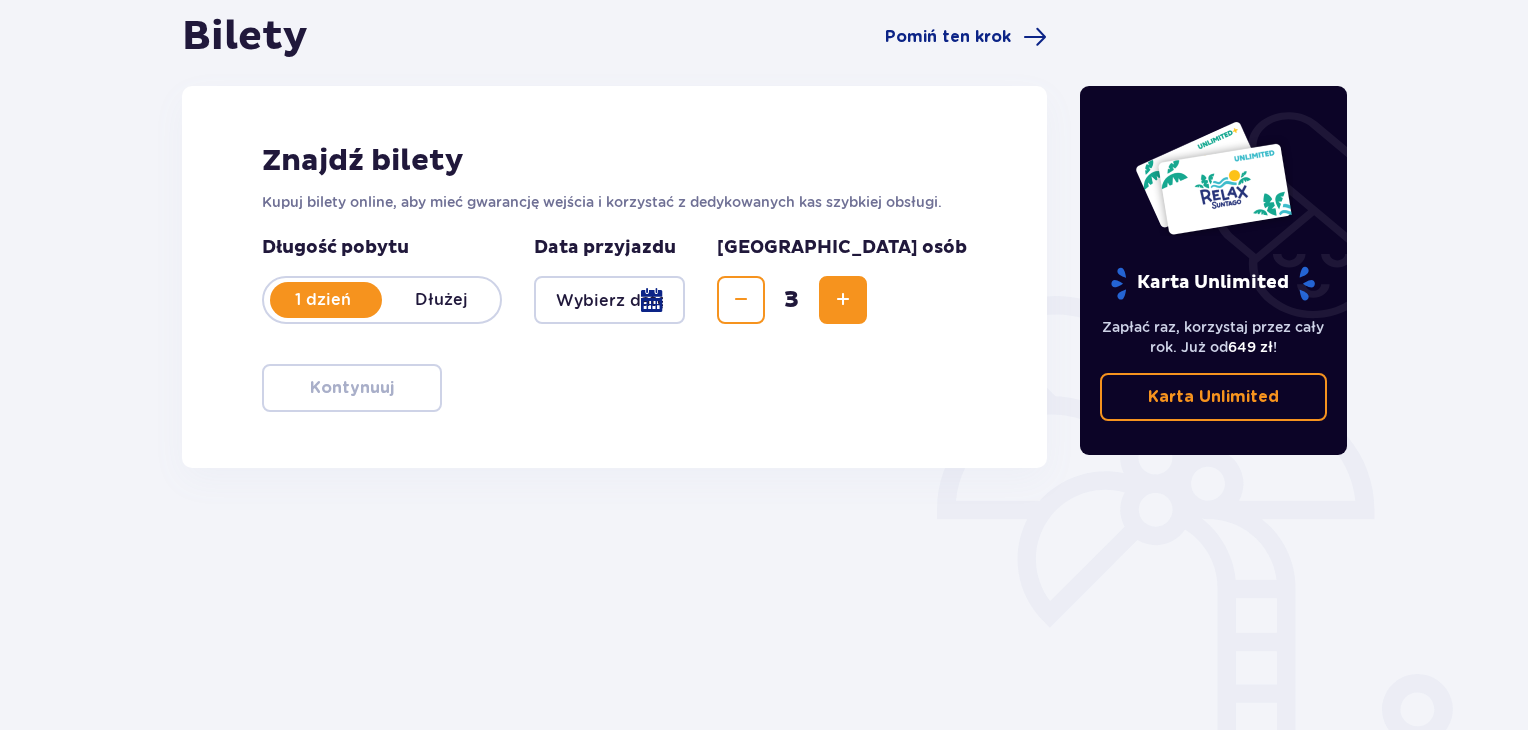 click at bounding box center (609, 300) 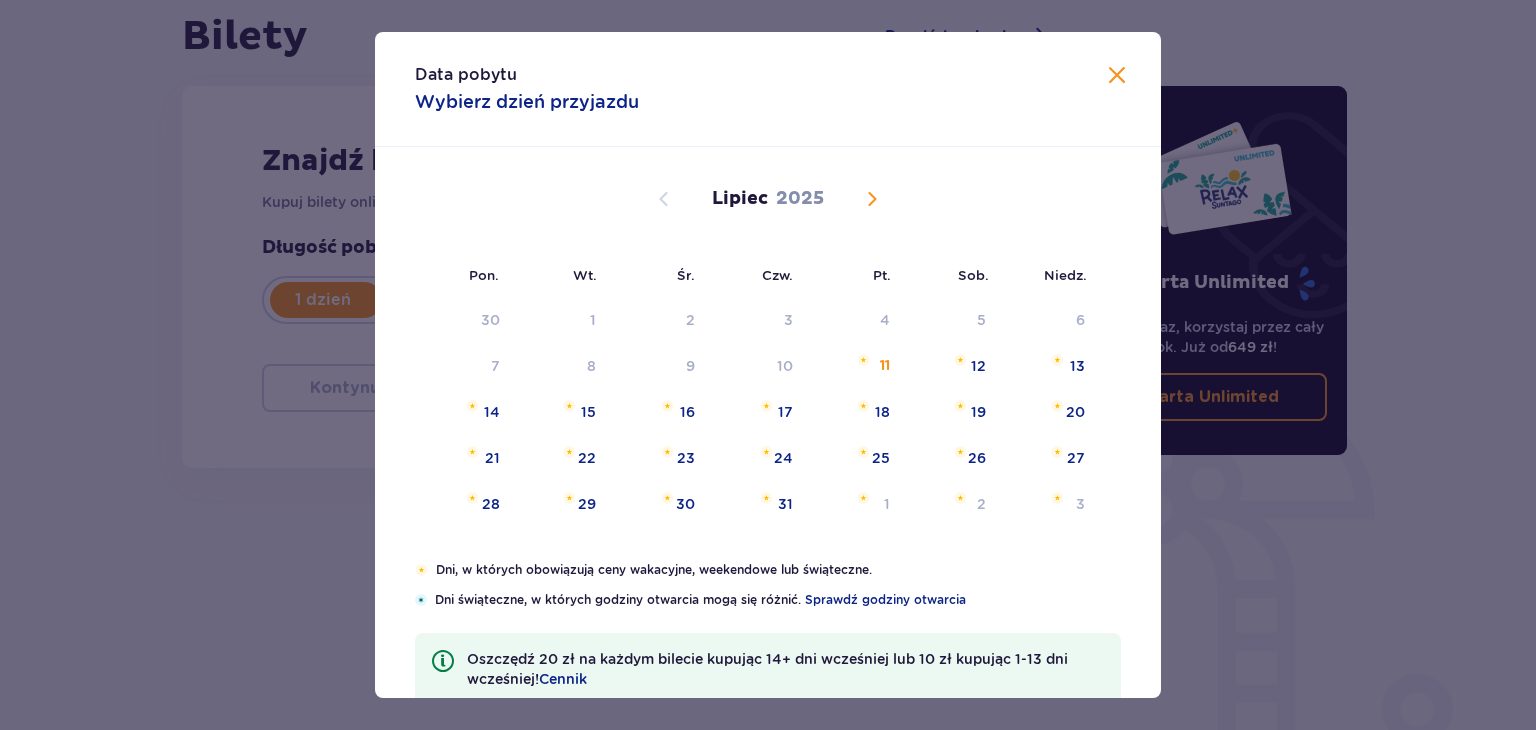 click at bounding box center (872, 199) 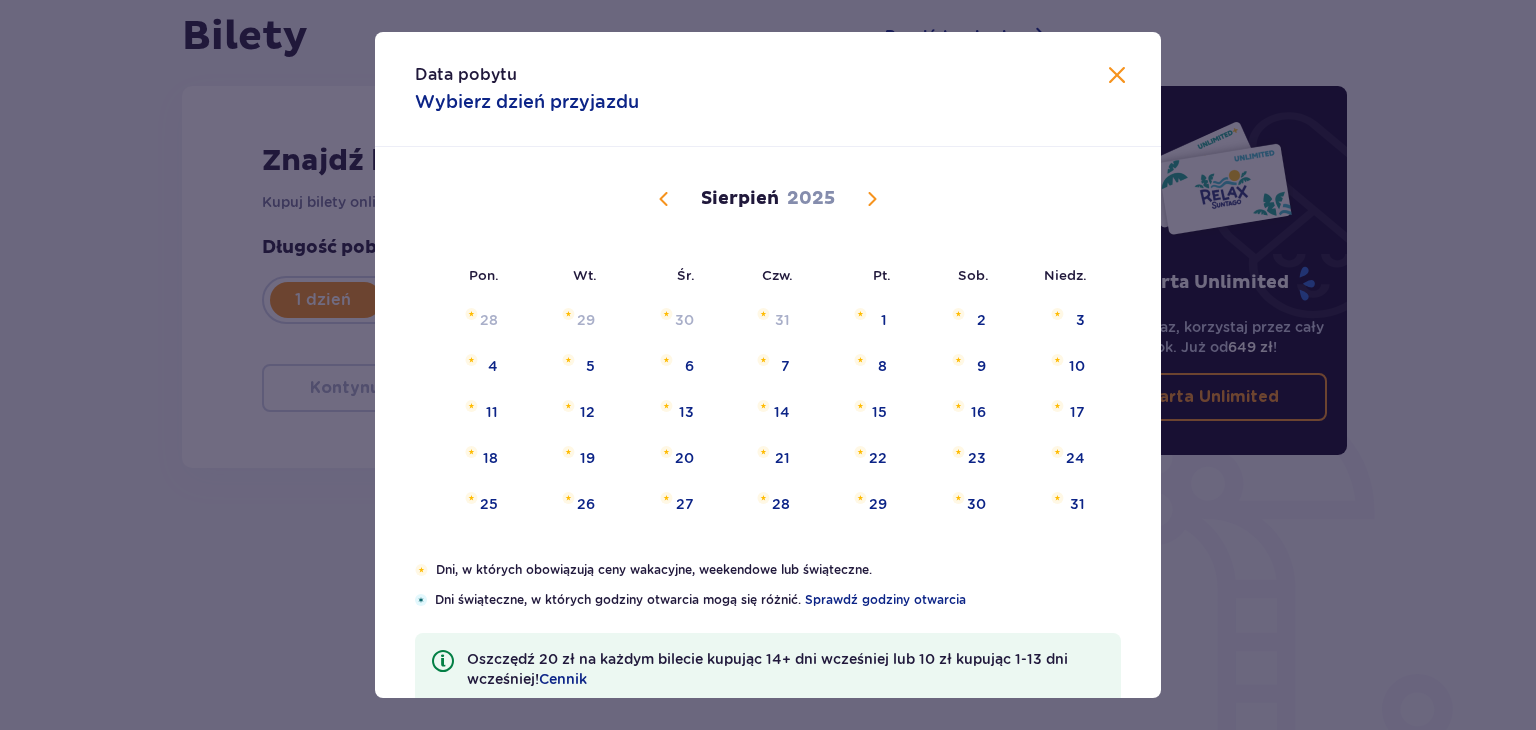 click at bounding box center (872, 199) 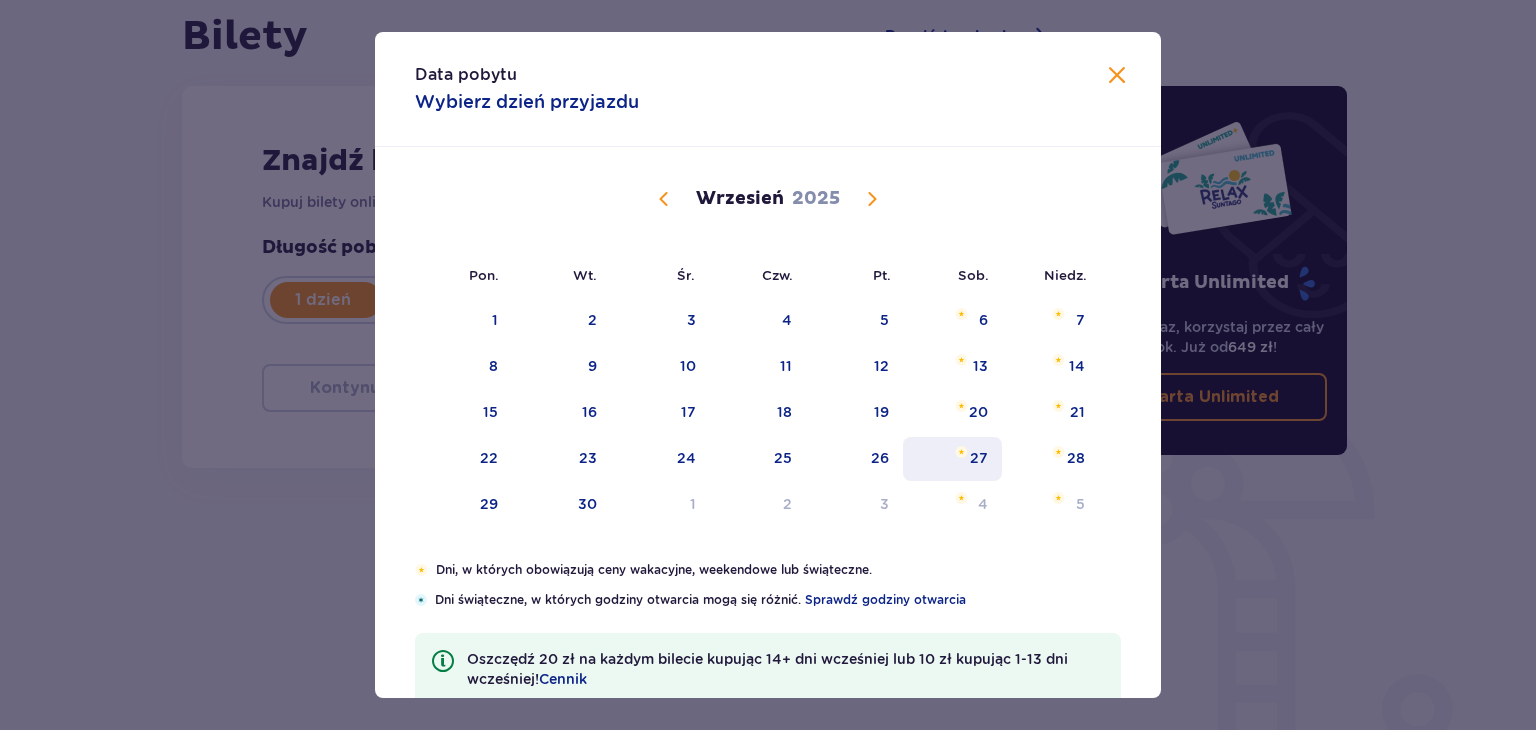 click on "27" at bounding box center (979, 458) 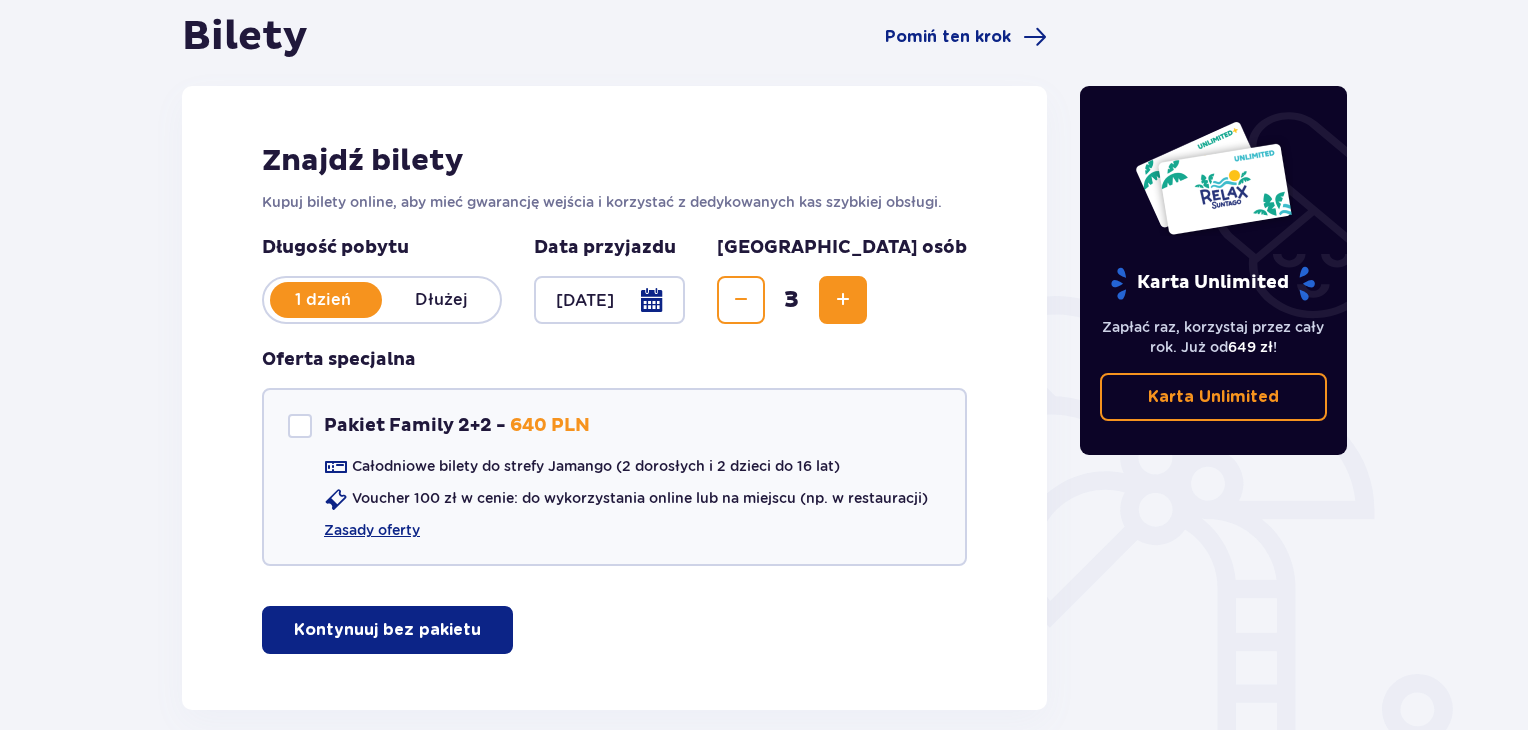 click on "Dłużej" at bounding box center [441, 300] 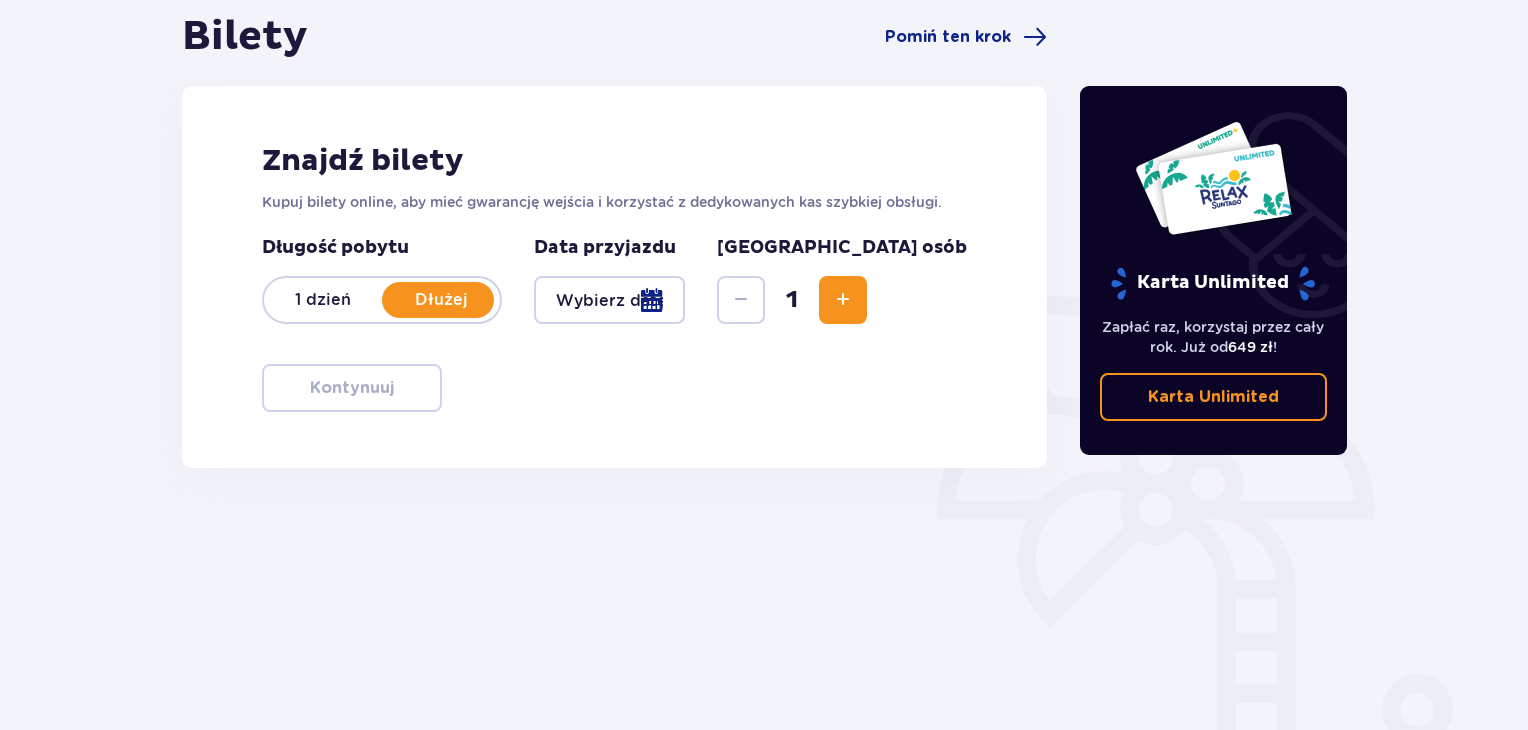 click at bounding box center [609, 300] 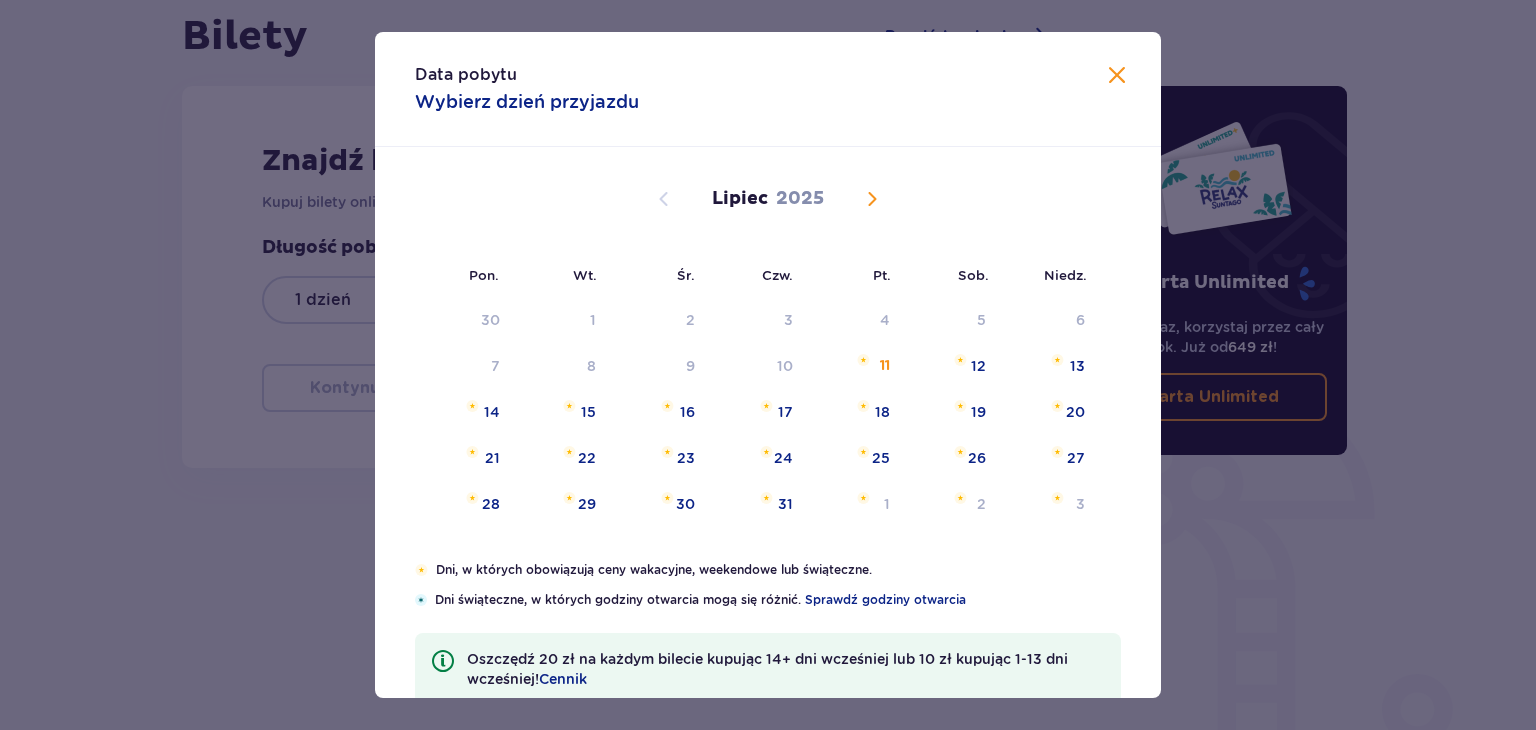 click on "[DATE]" at bounding box center (768, 199) 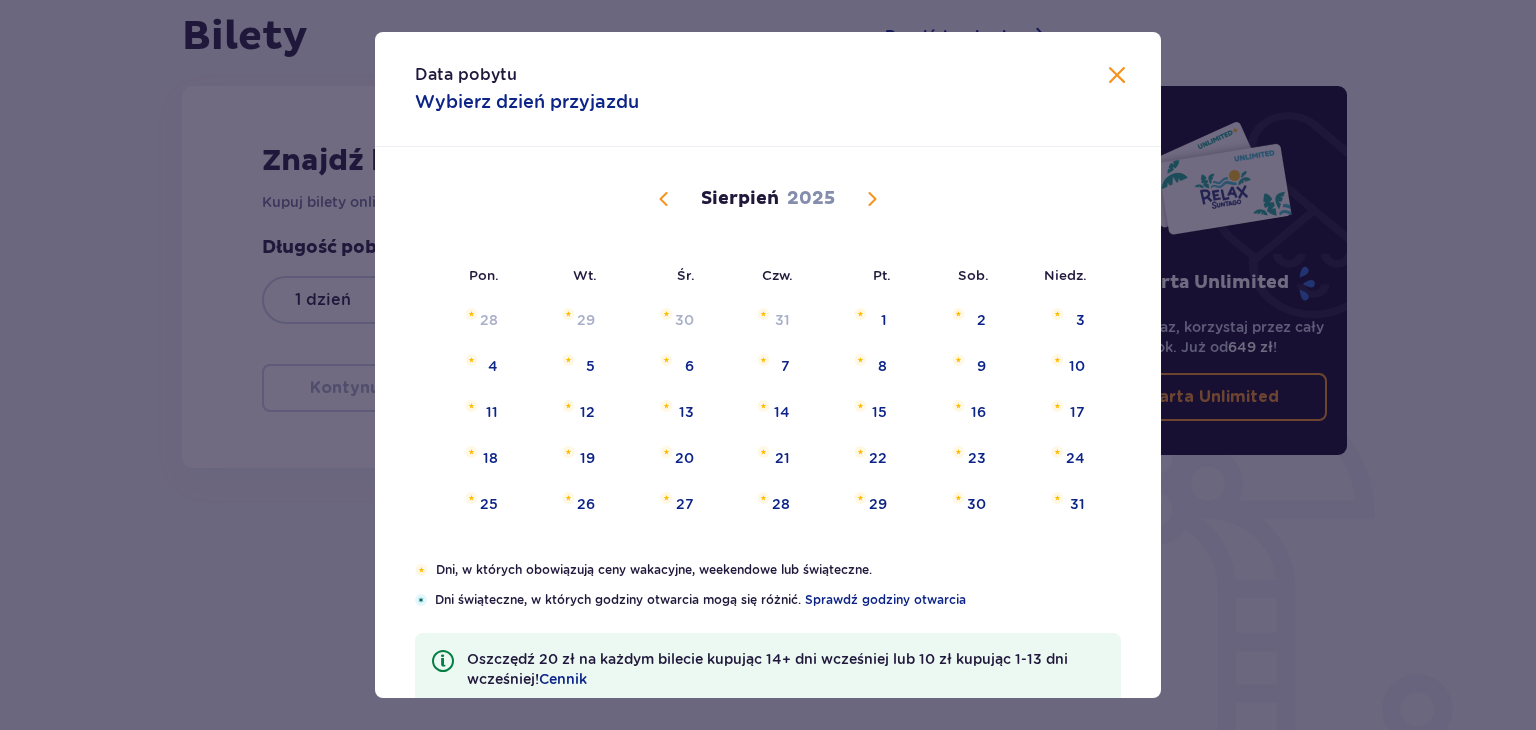click at bounding box center (872, 199) 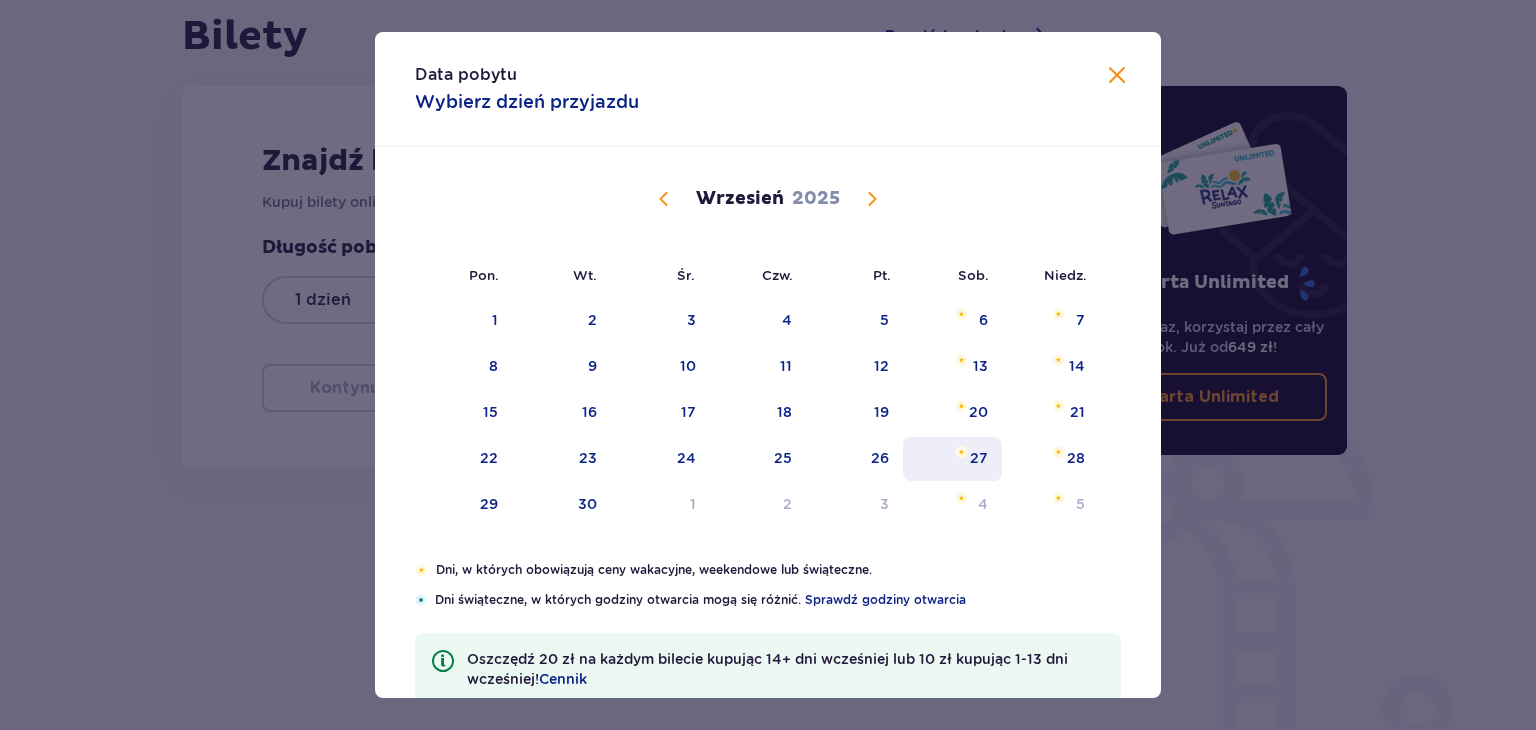 drag, startPoint x: 976, startPoint y: 453, endPoint x: 1023, endPoint y: 453, distance: 47 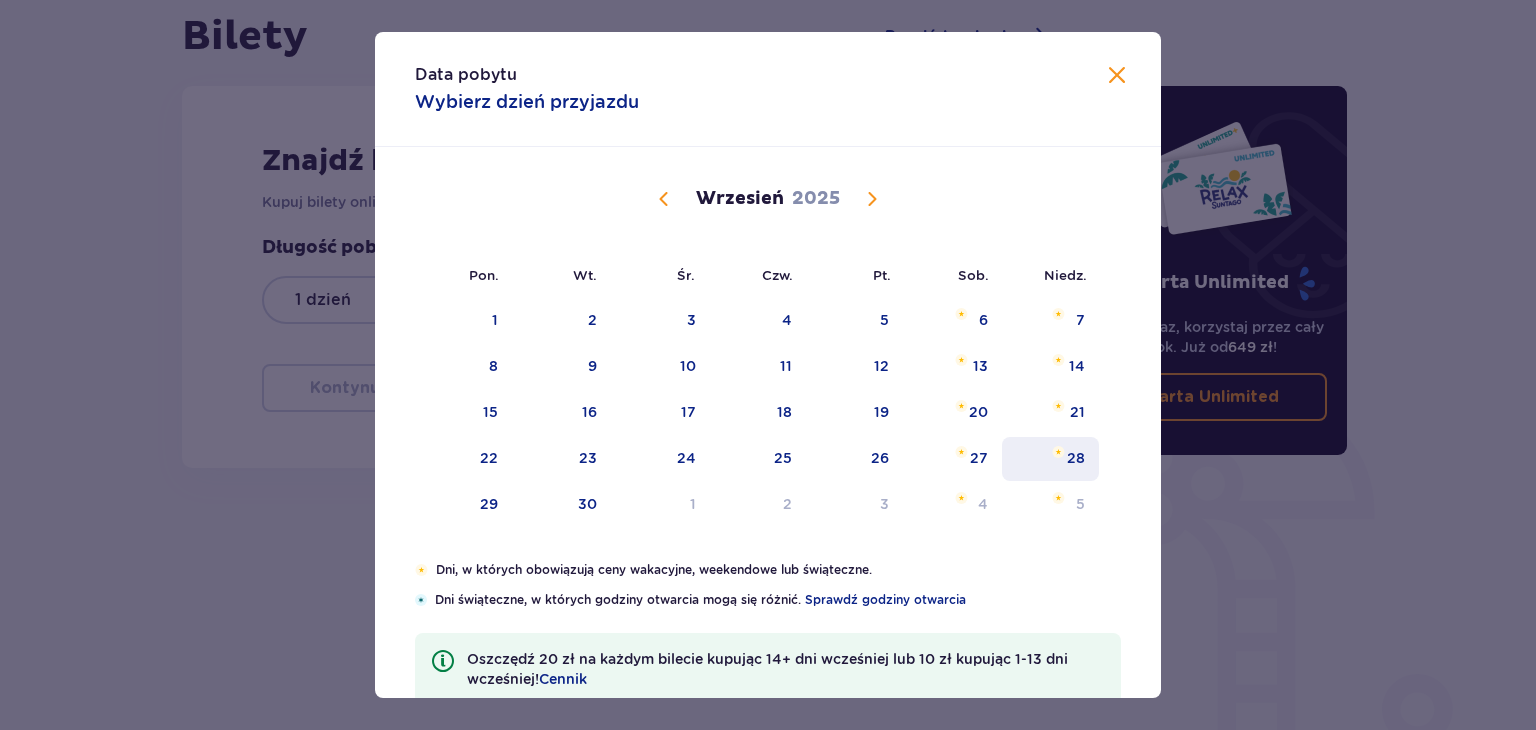 click on "27" at bounding box center (979, 458) 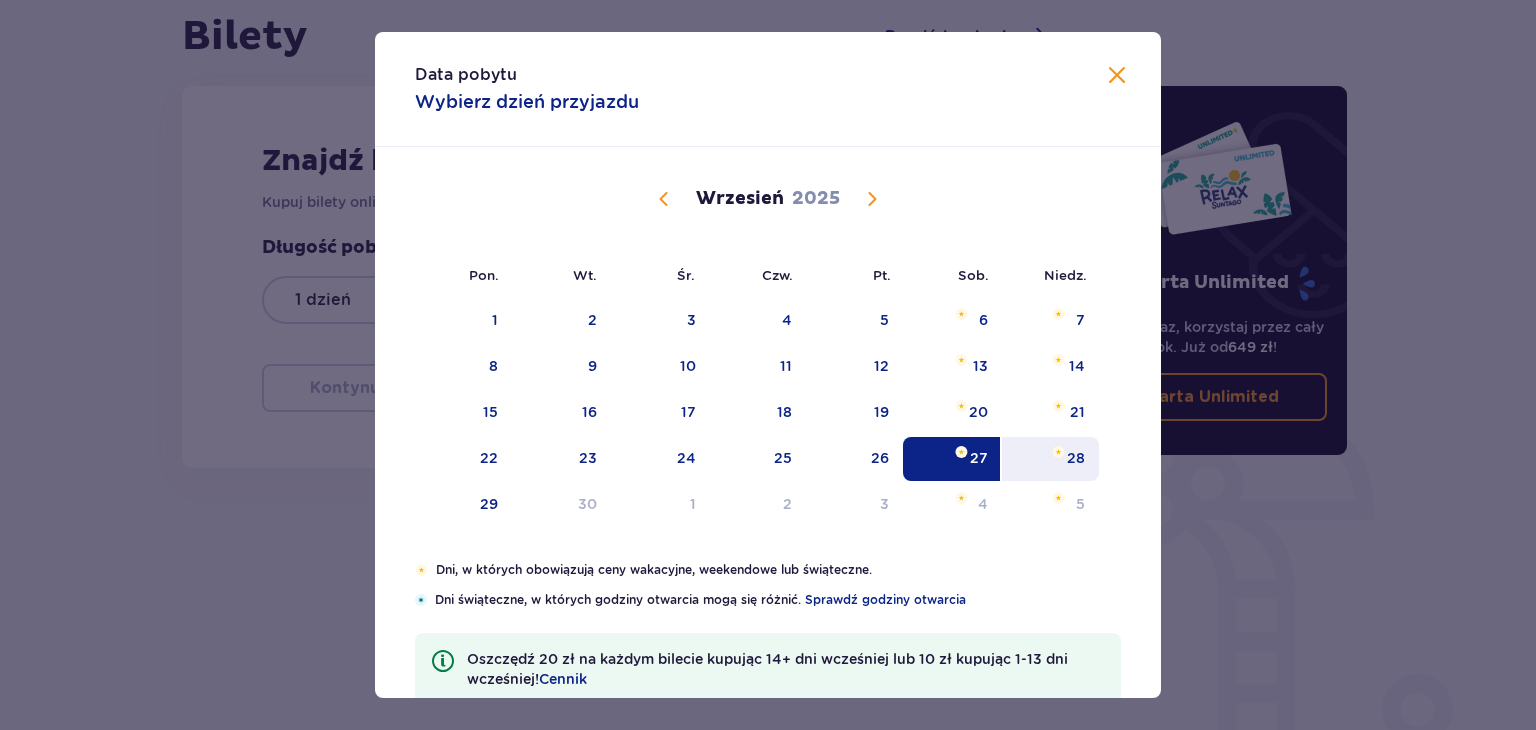 click on "28" at bounding box center (1076, 458) 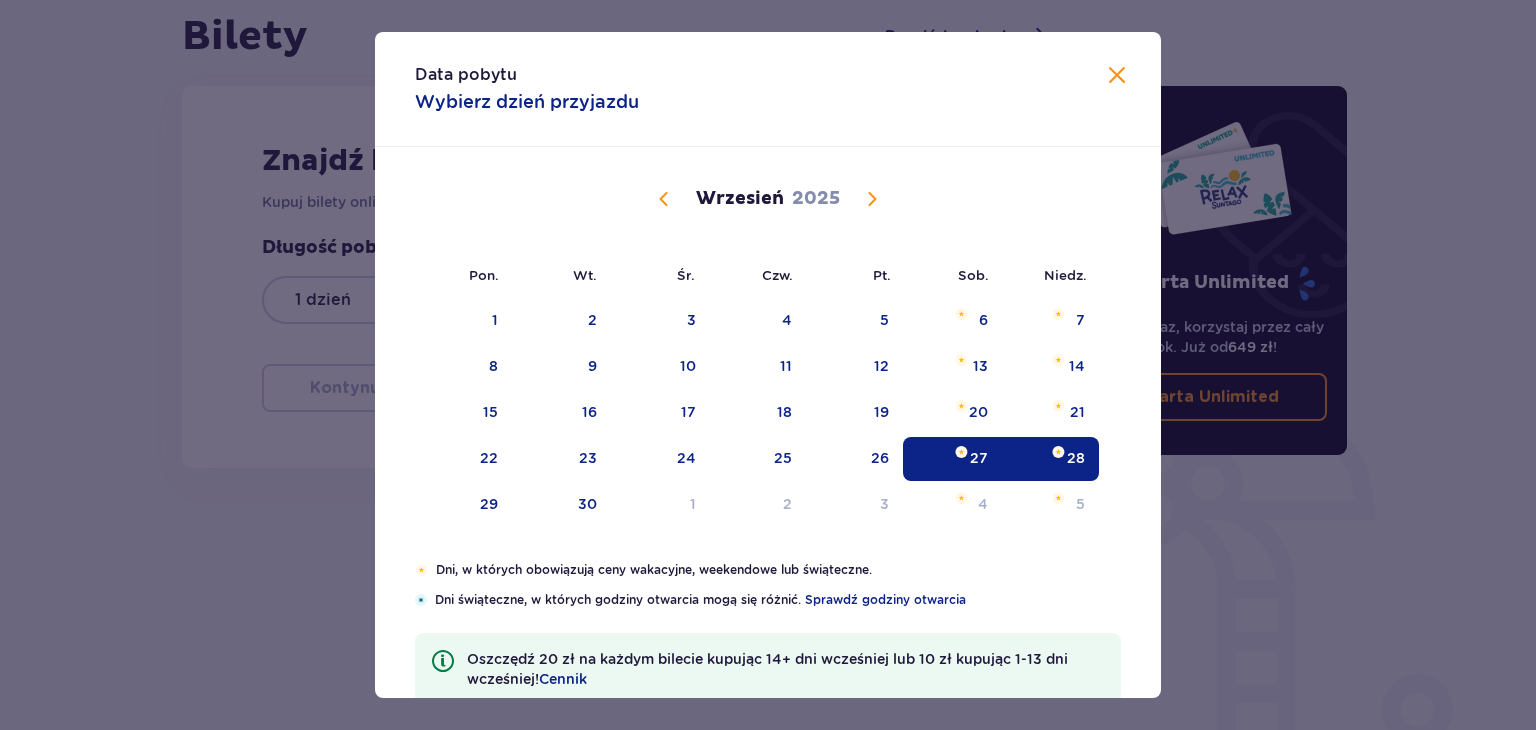 type on "[DATE] - [DATE]" 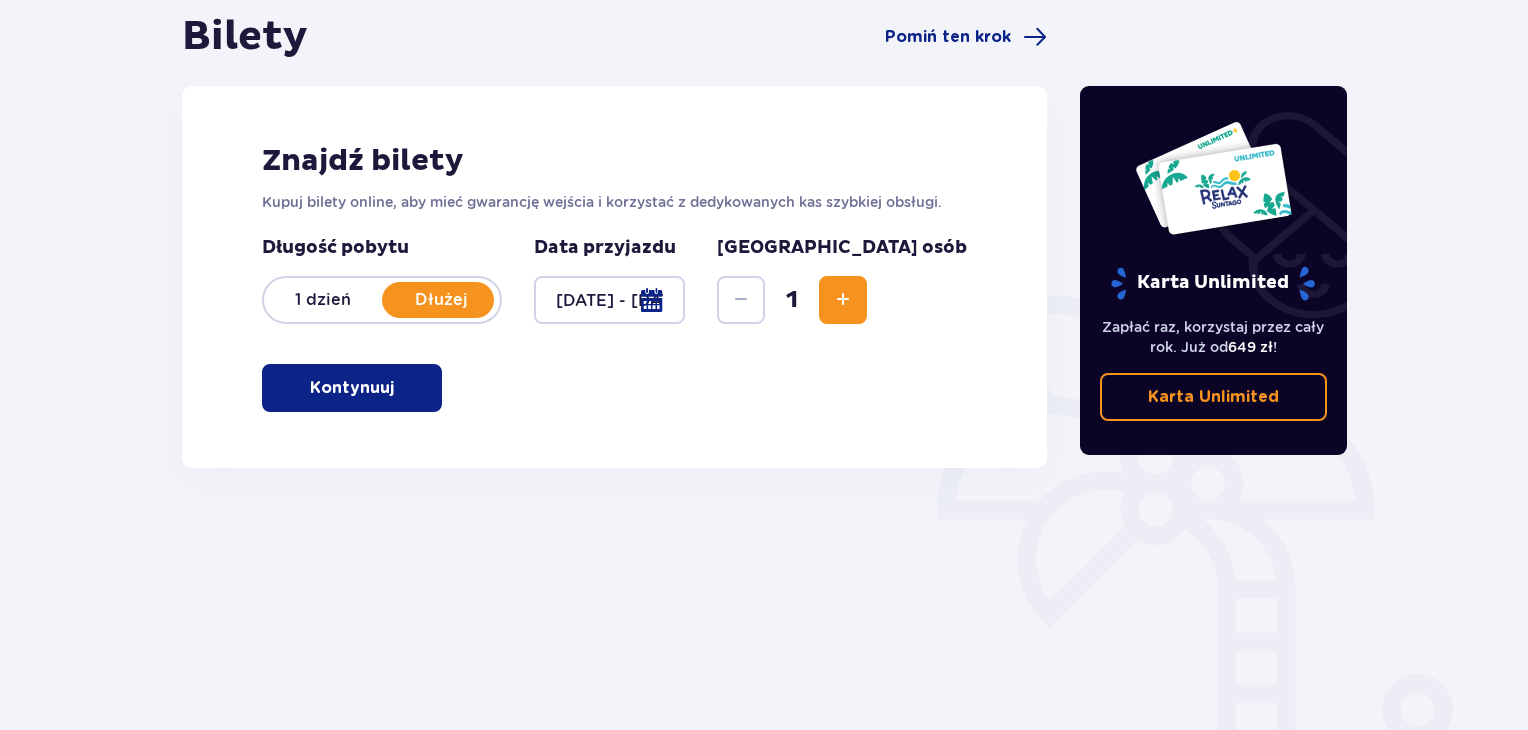 click at bounding box center [843, 300] 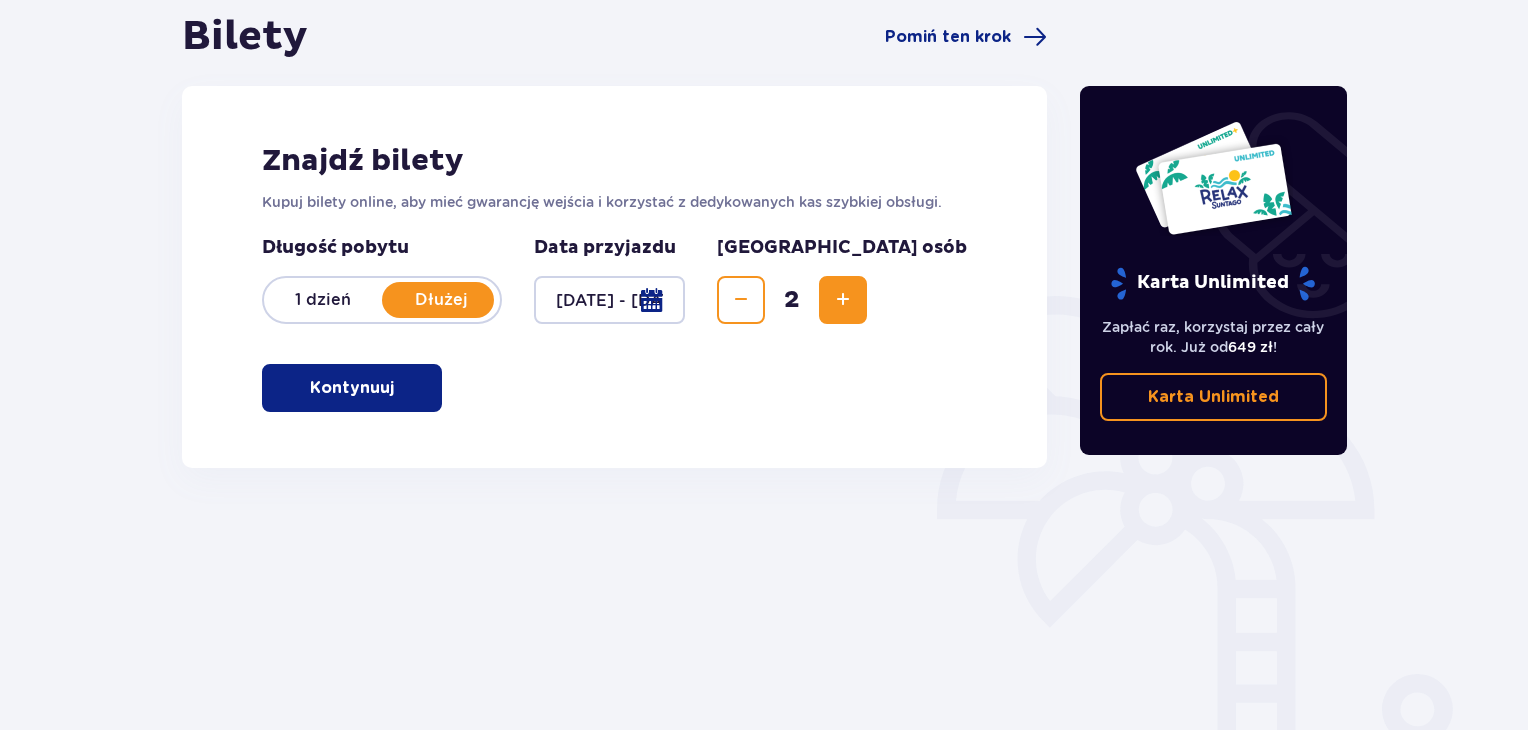 click at bounding box center (843, 300) 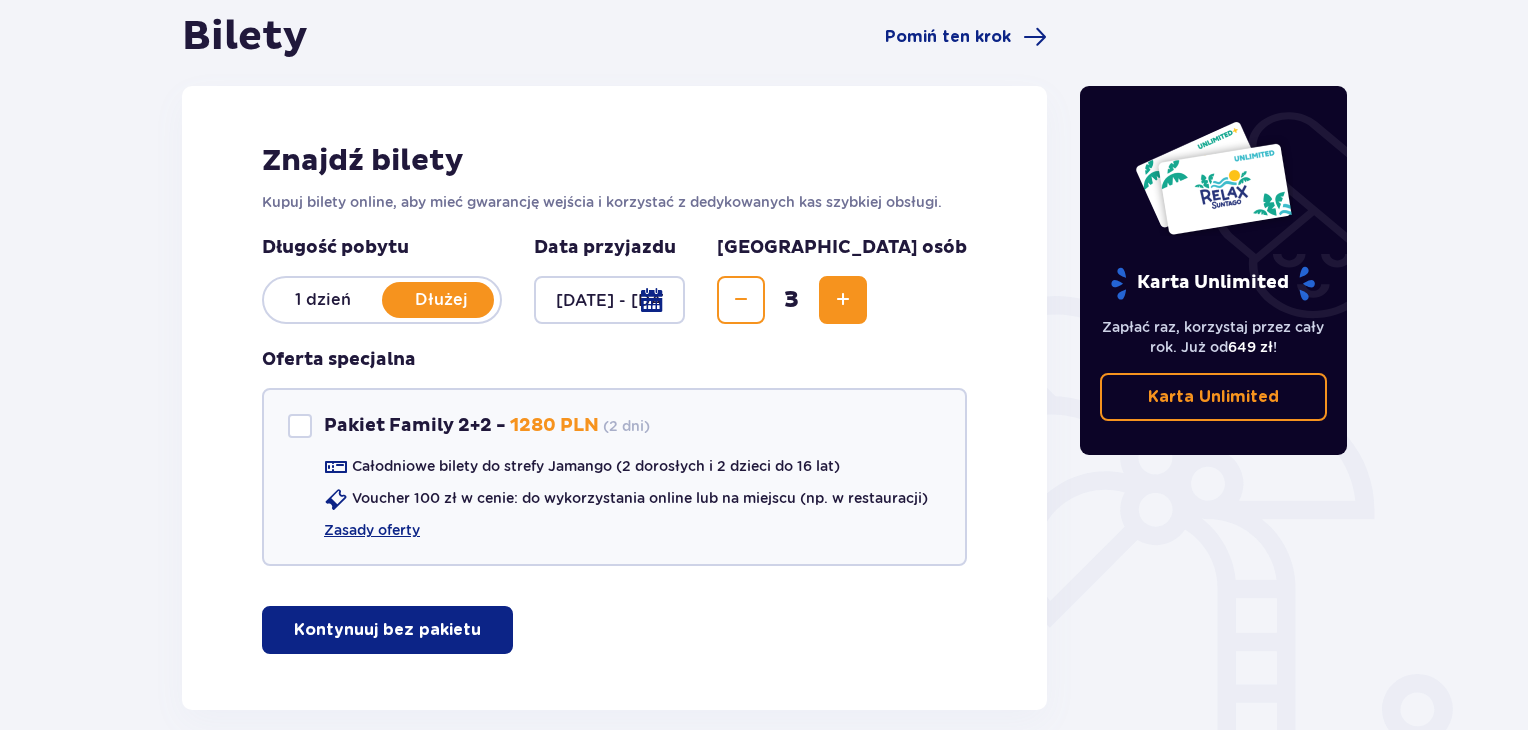 click on "1 dzień" at bounding box center (323, 300) 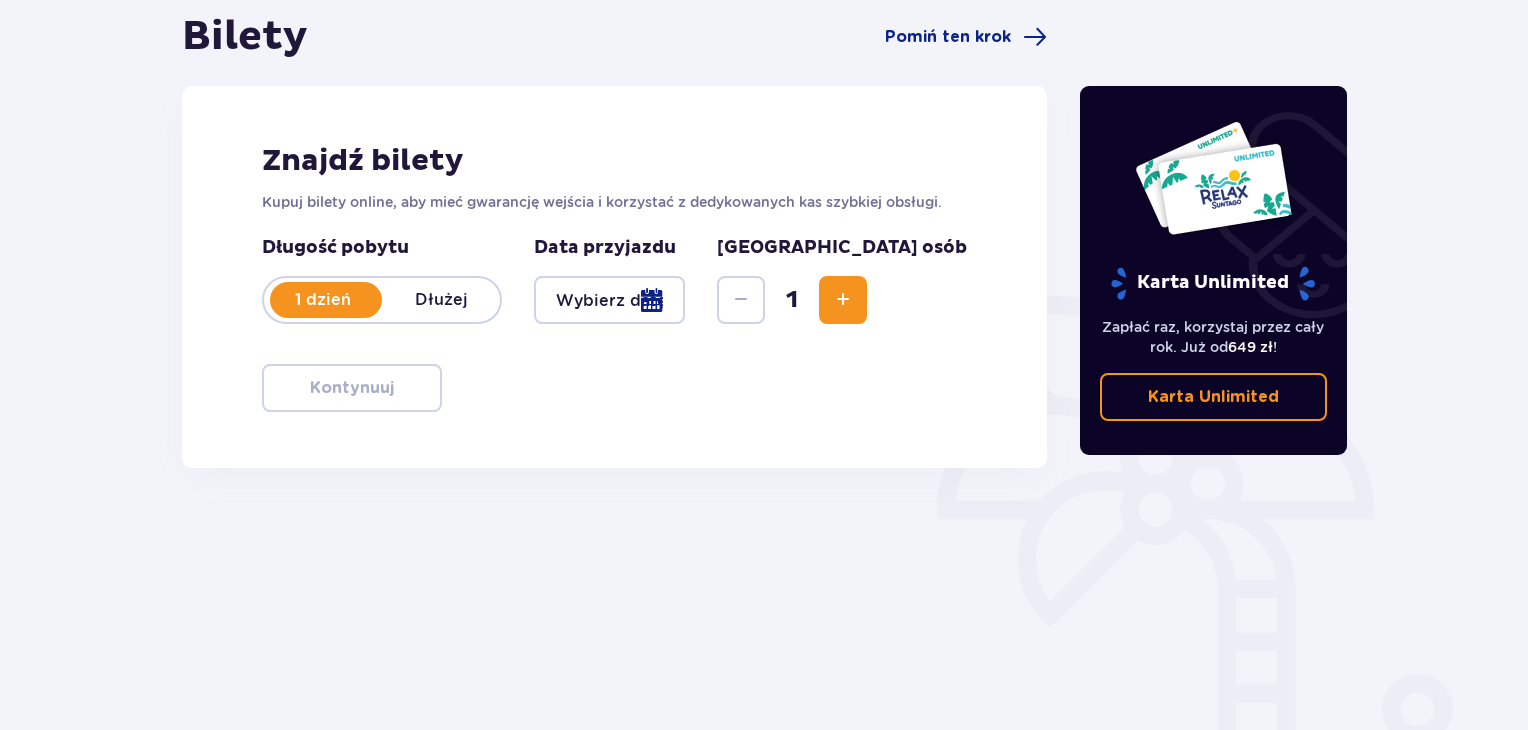 click at bounding box center [609, 300] 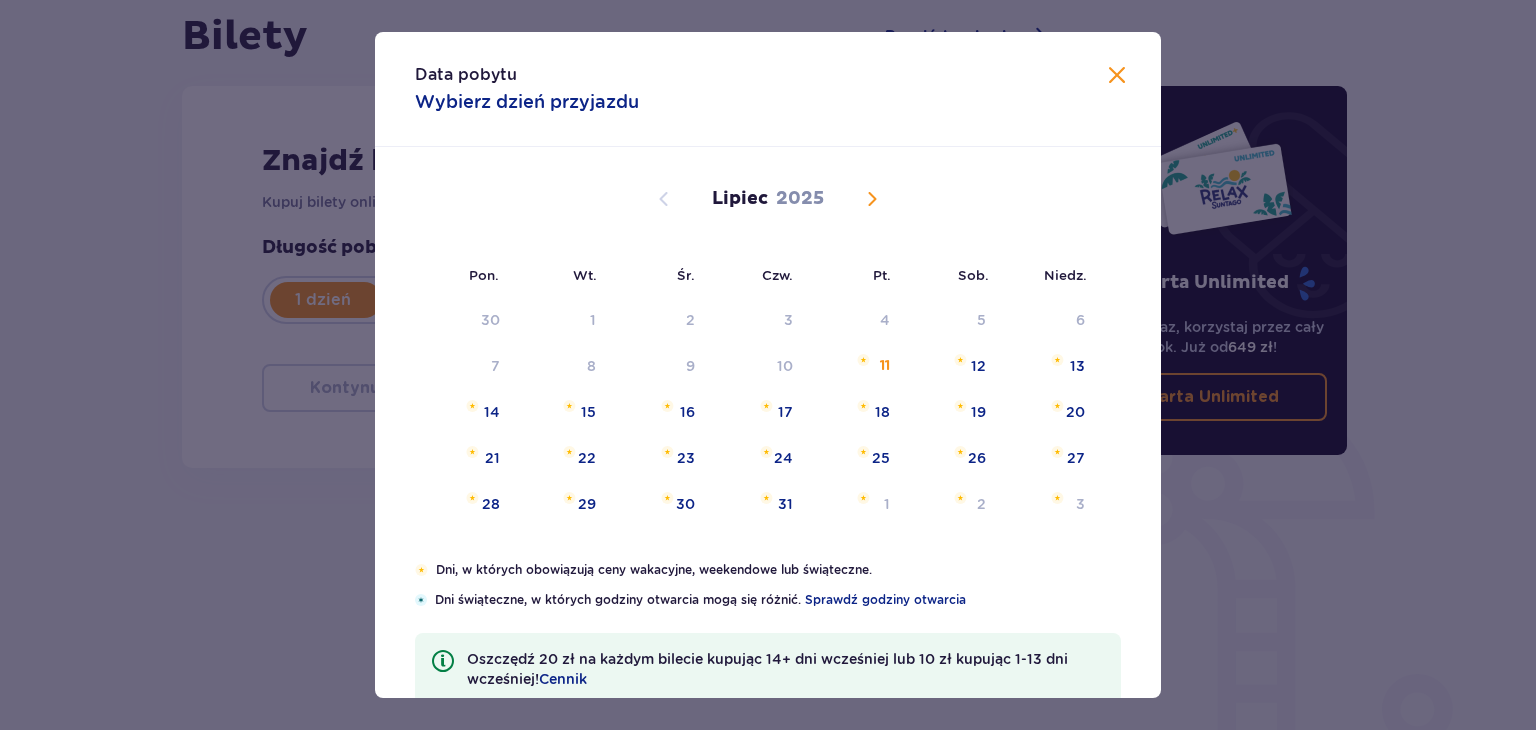 click at bounding box center [872, 199] 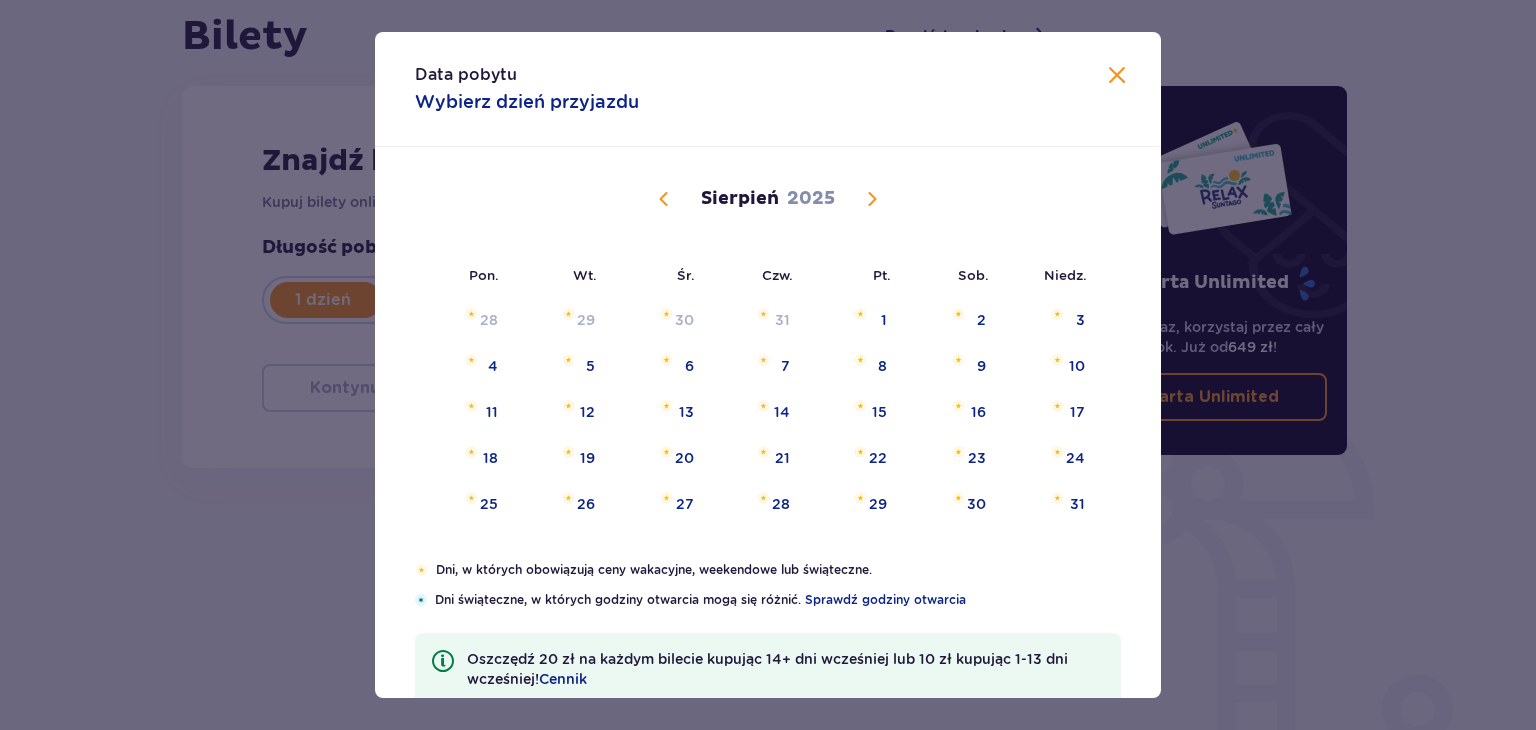 click at bounding box center (872, 199) 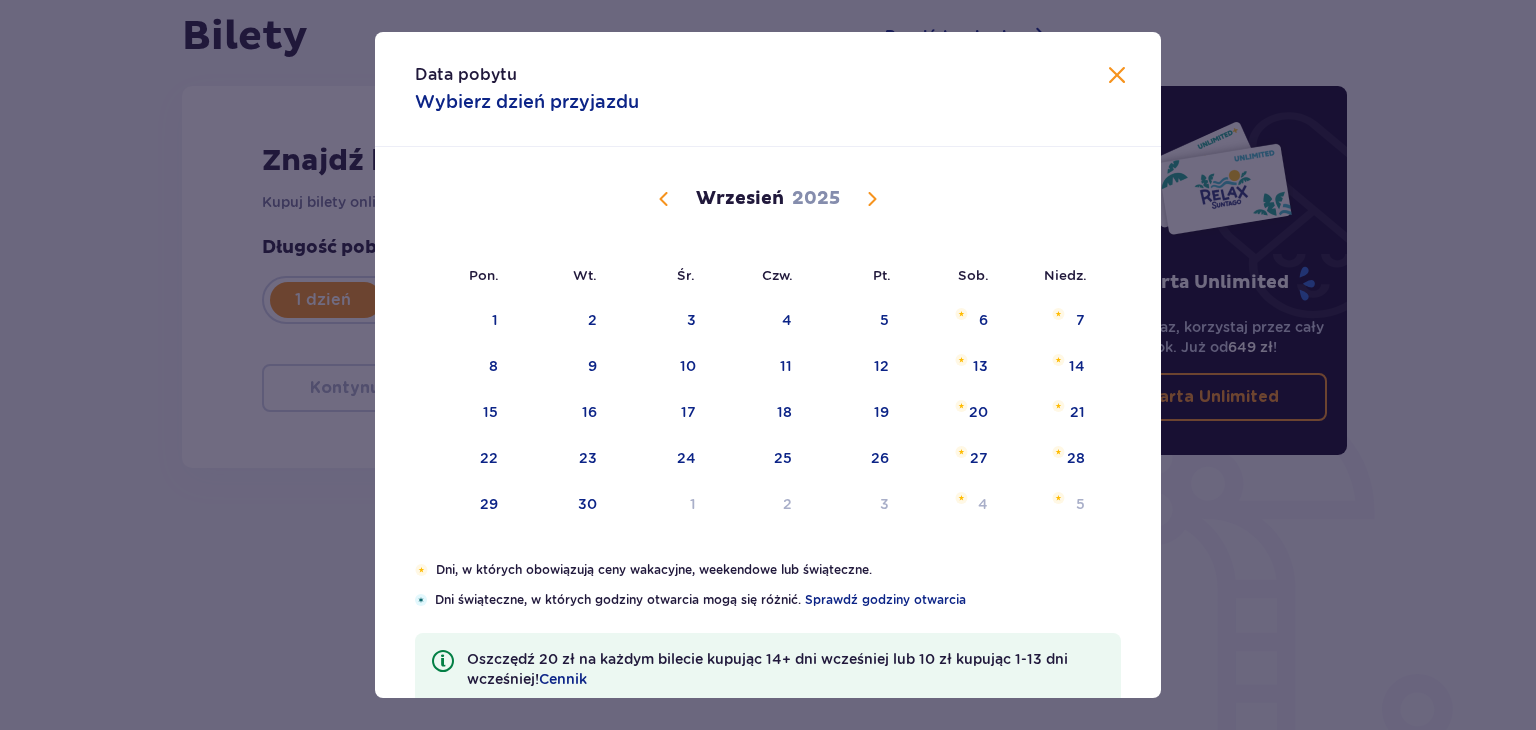 click at bounding box center [872, 199] 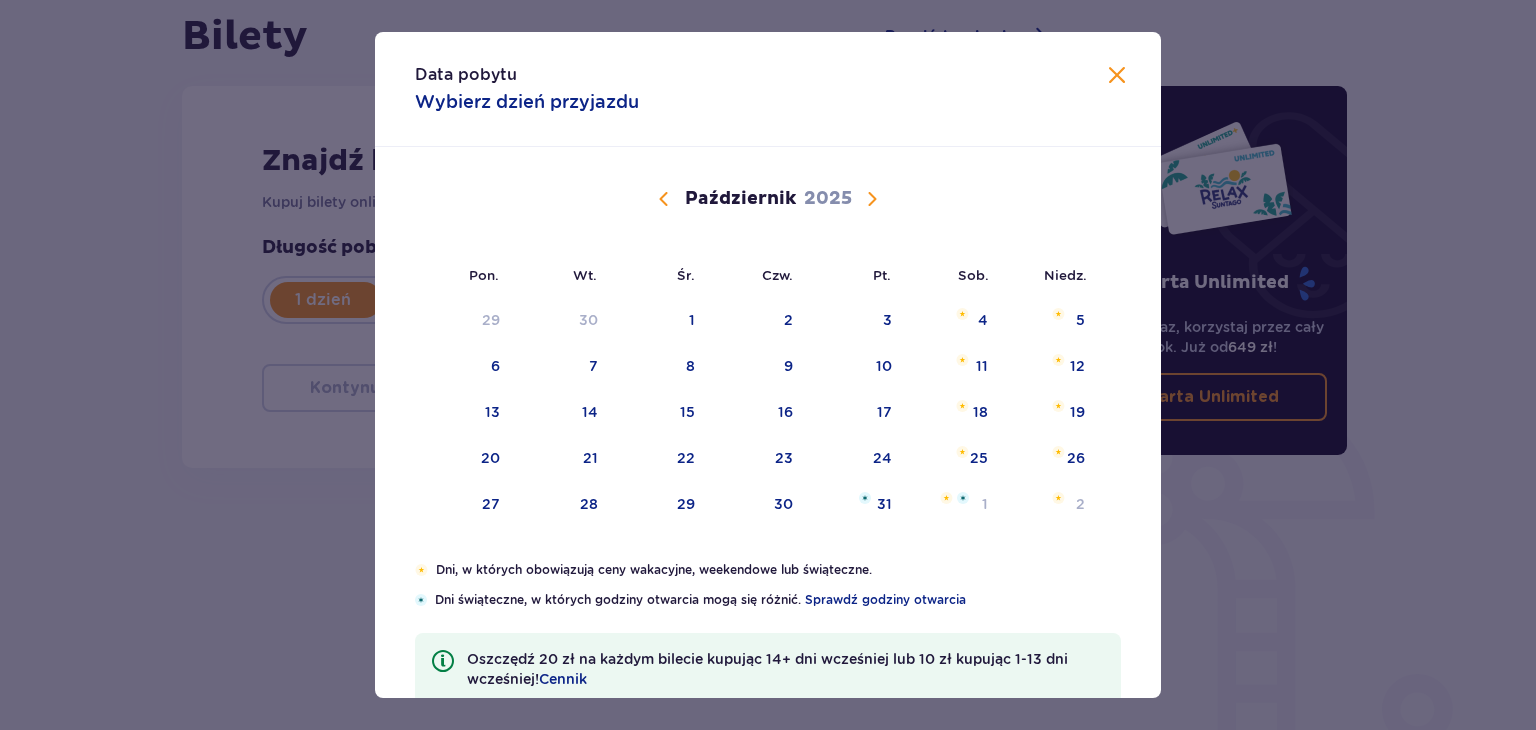 click at bounding box center [664, 199] 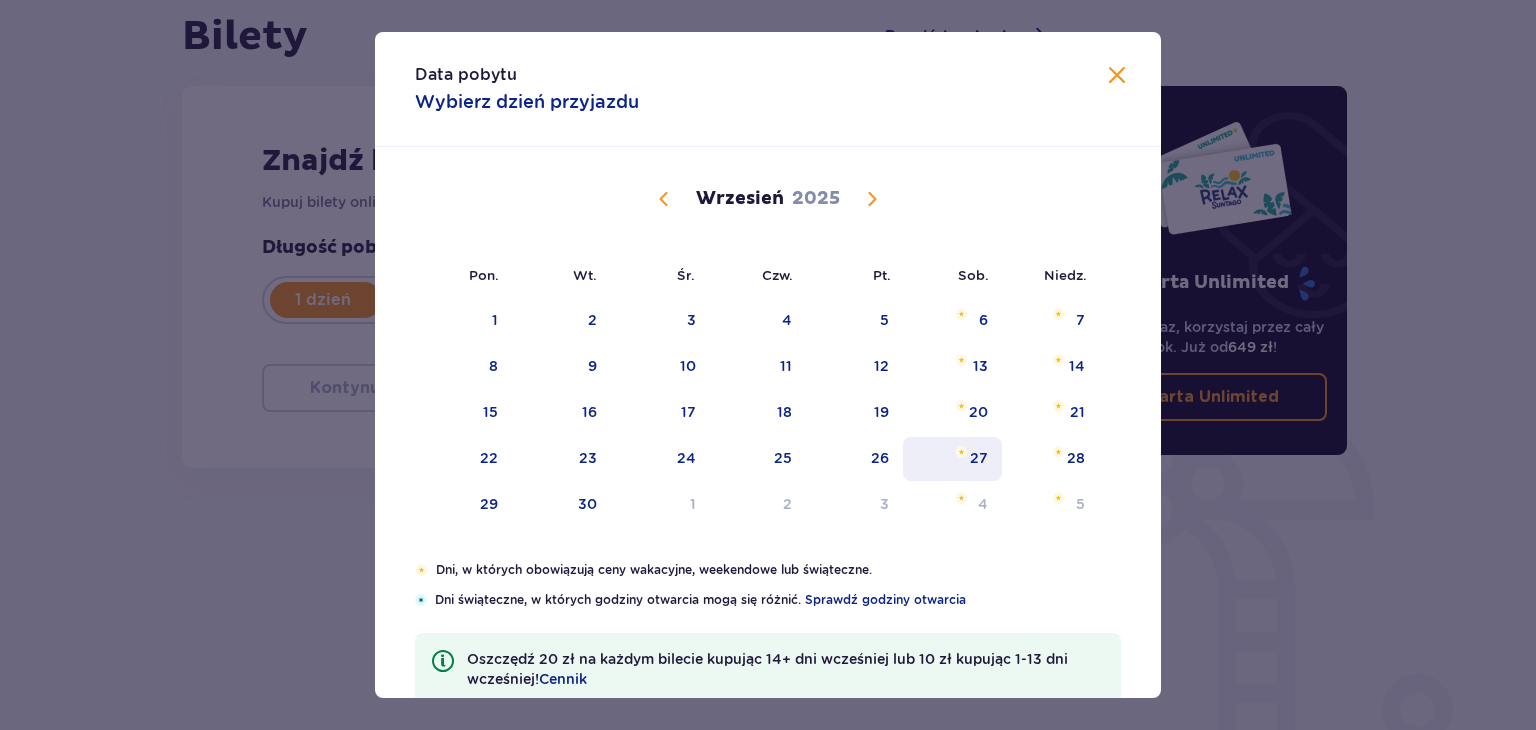 click on "27" at bounding box center (979, 458) 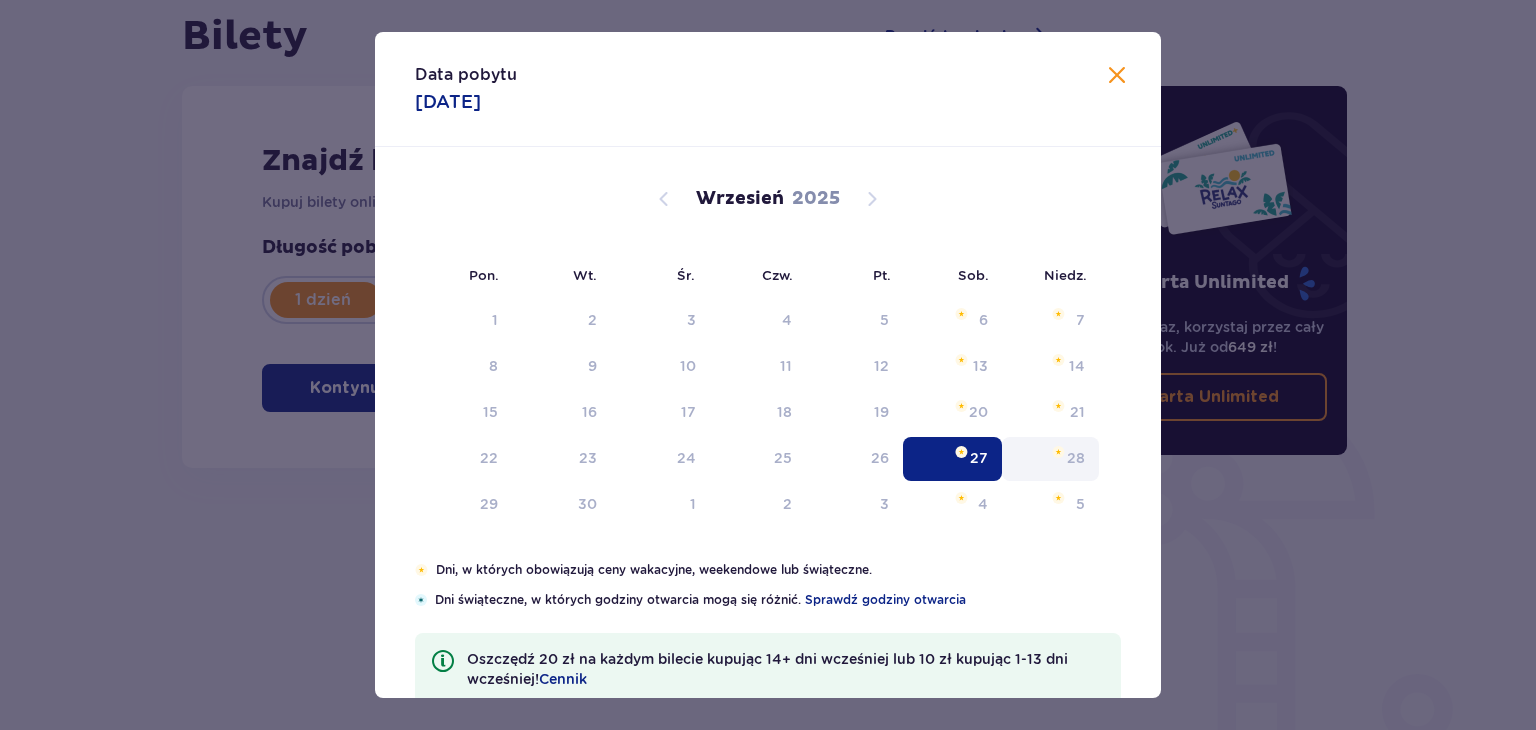 type on "[DATE]" 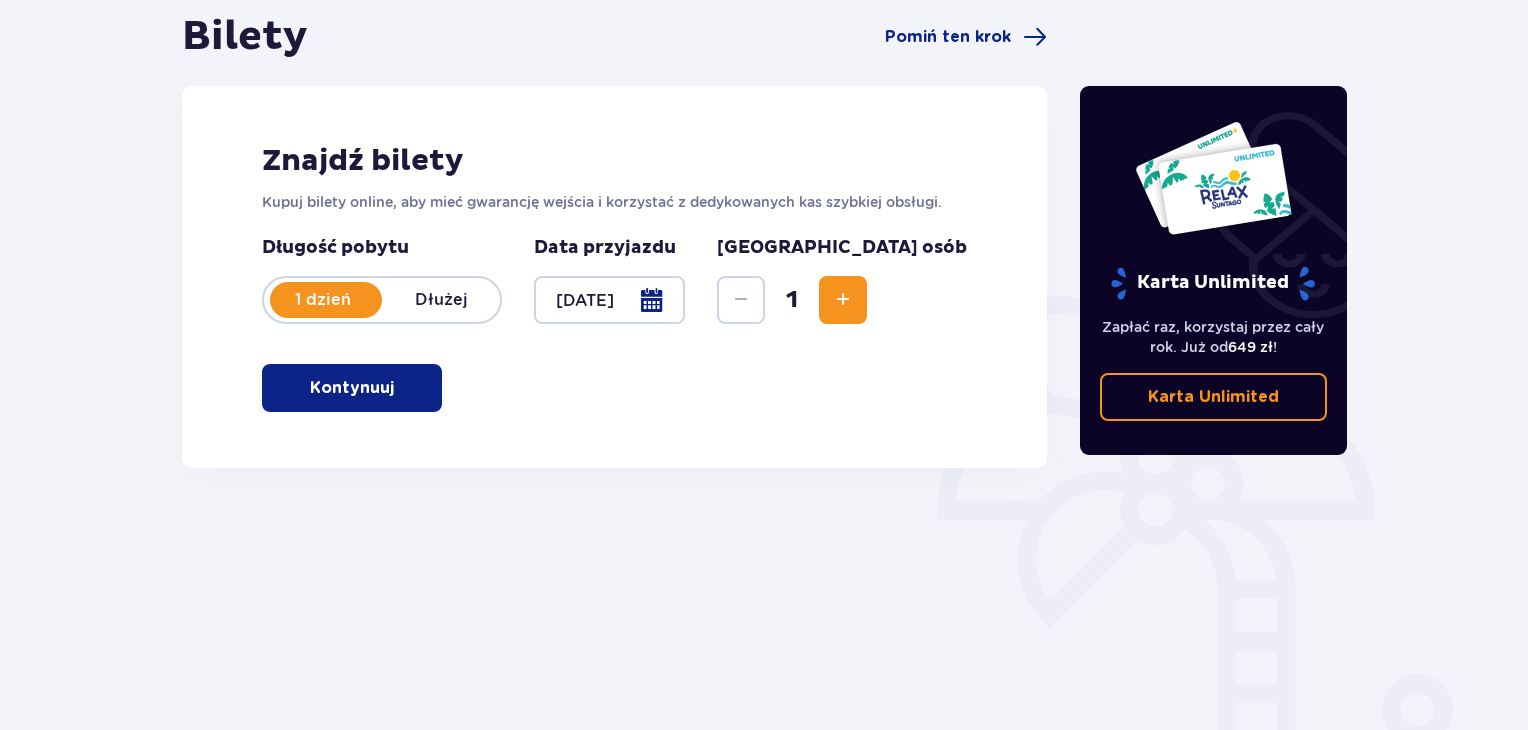 click at bounding box center (843, 300) 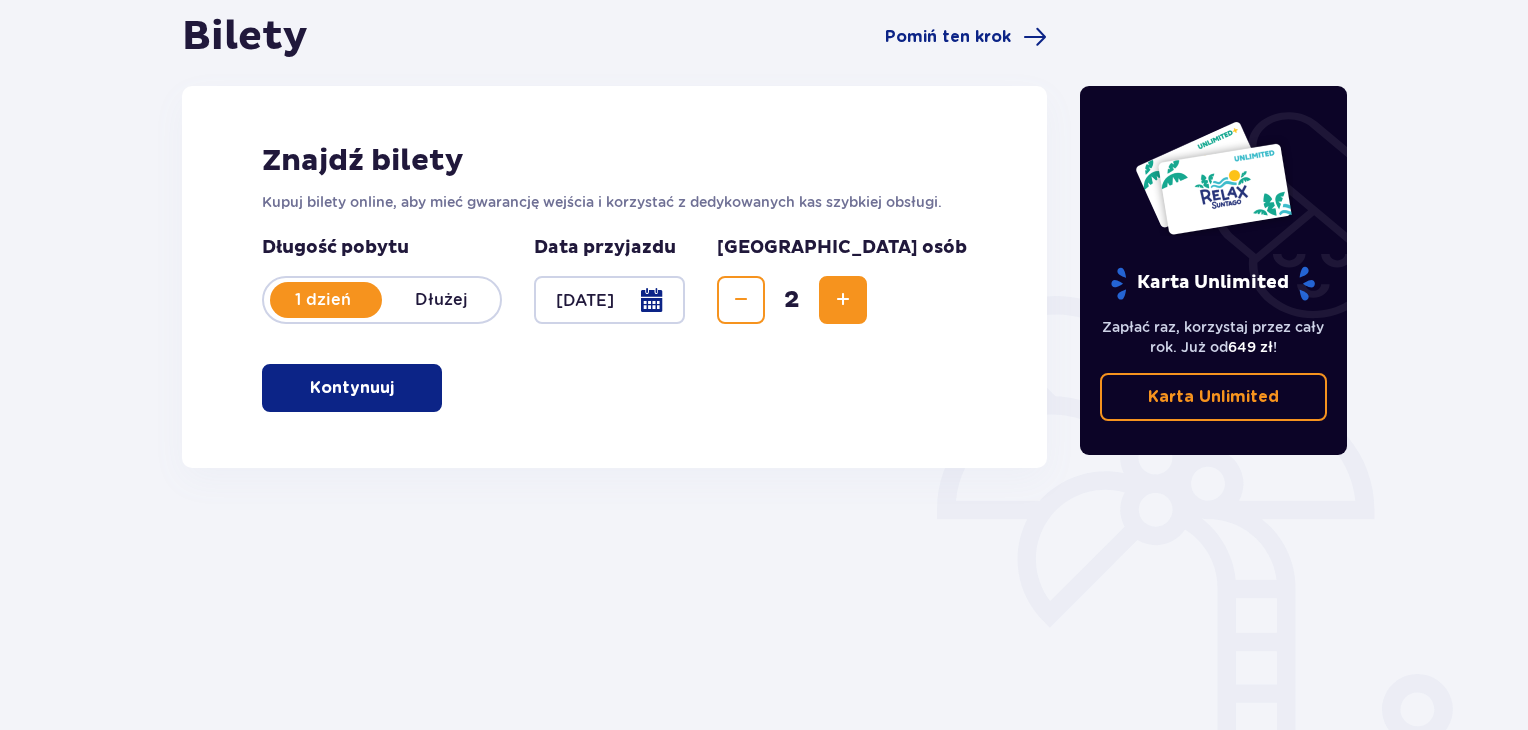 click at bounding box center [843, 300] 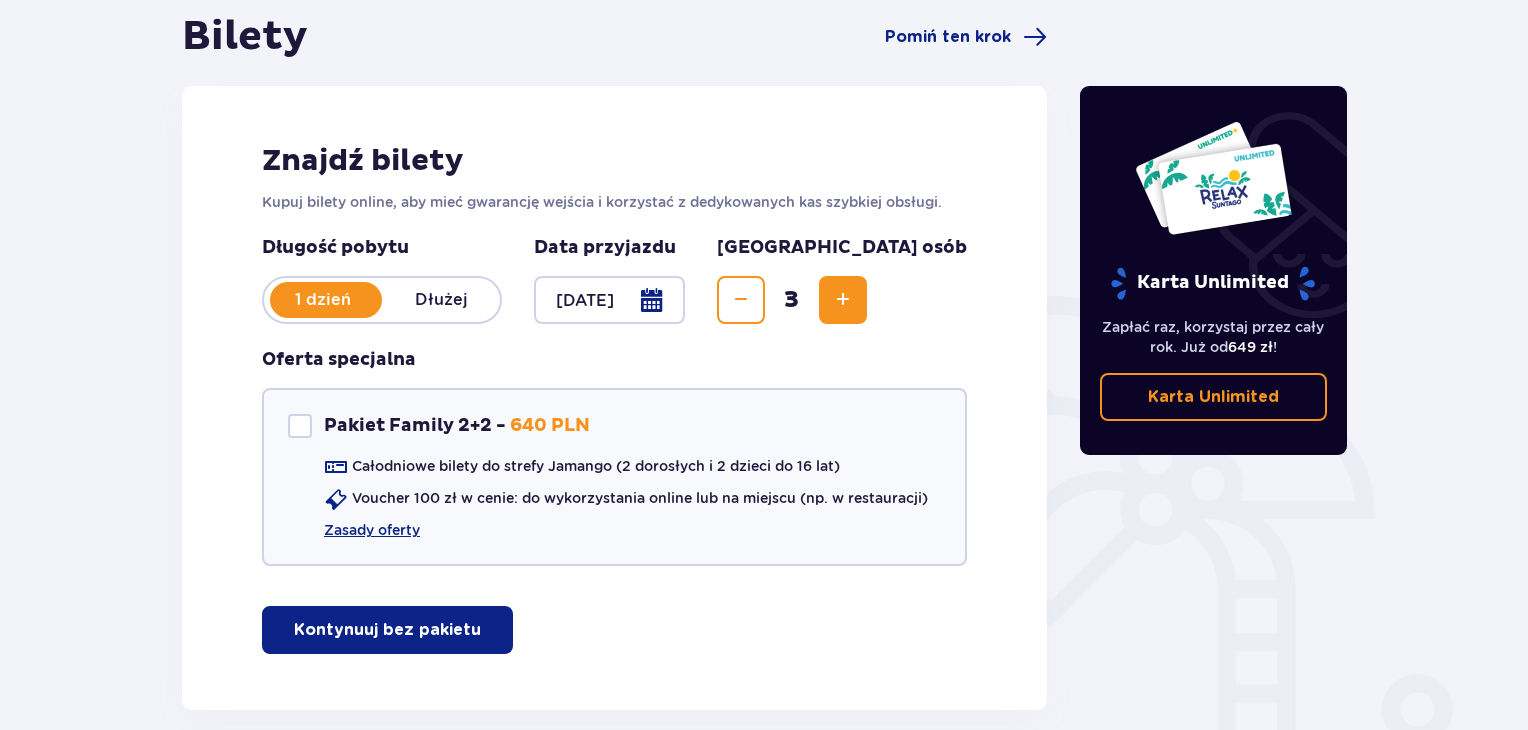 click on "Kontynuuj bez pakietu" at bounding box center [387, 630] 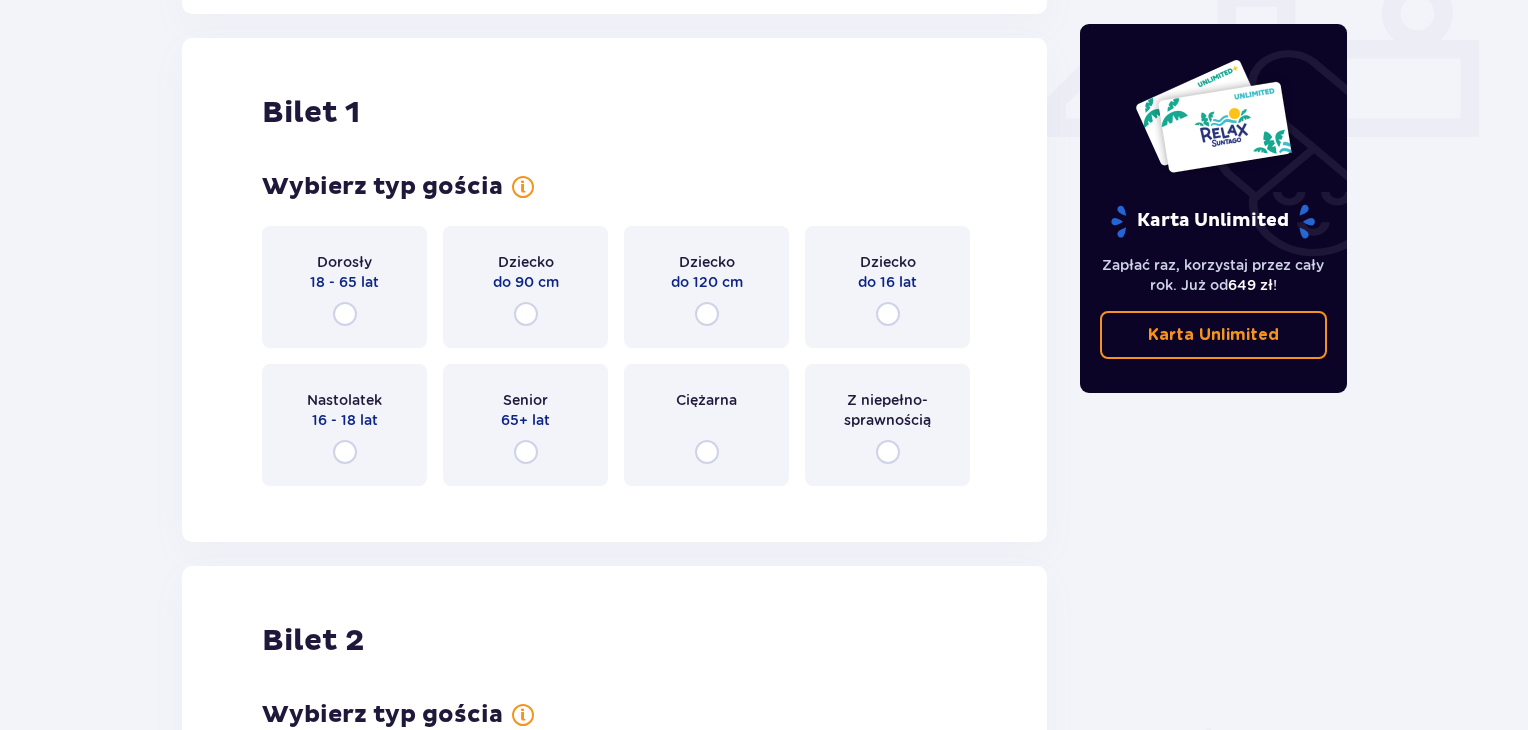 scroll, scrollTop: 909, scrollLeft: 0, axis: vertical 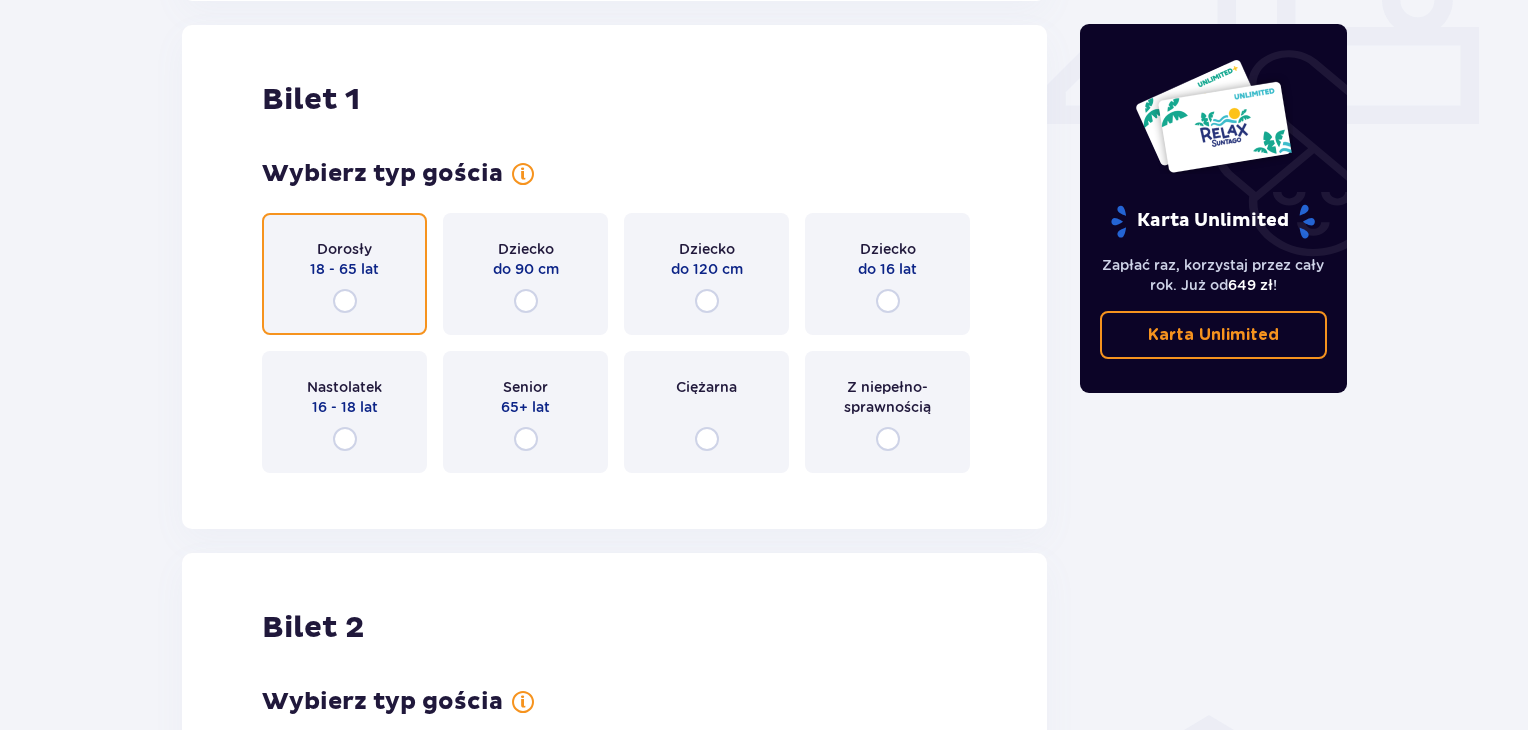 click at bounding box center (345, 301) 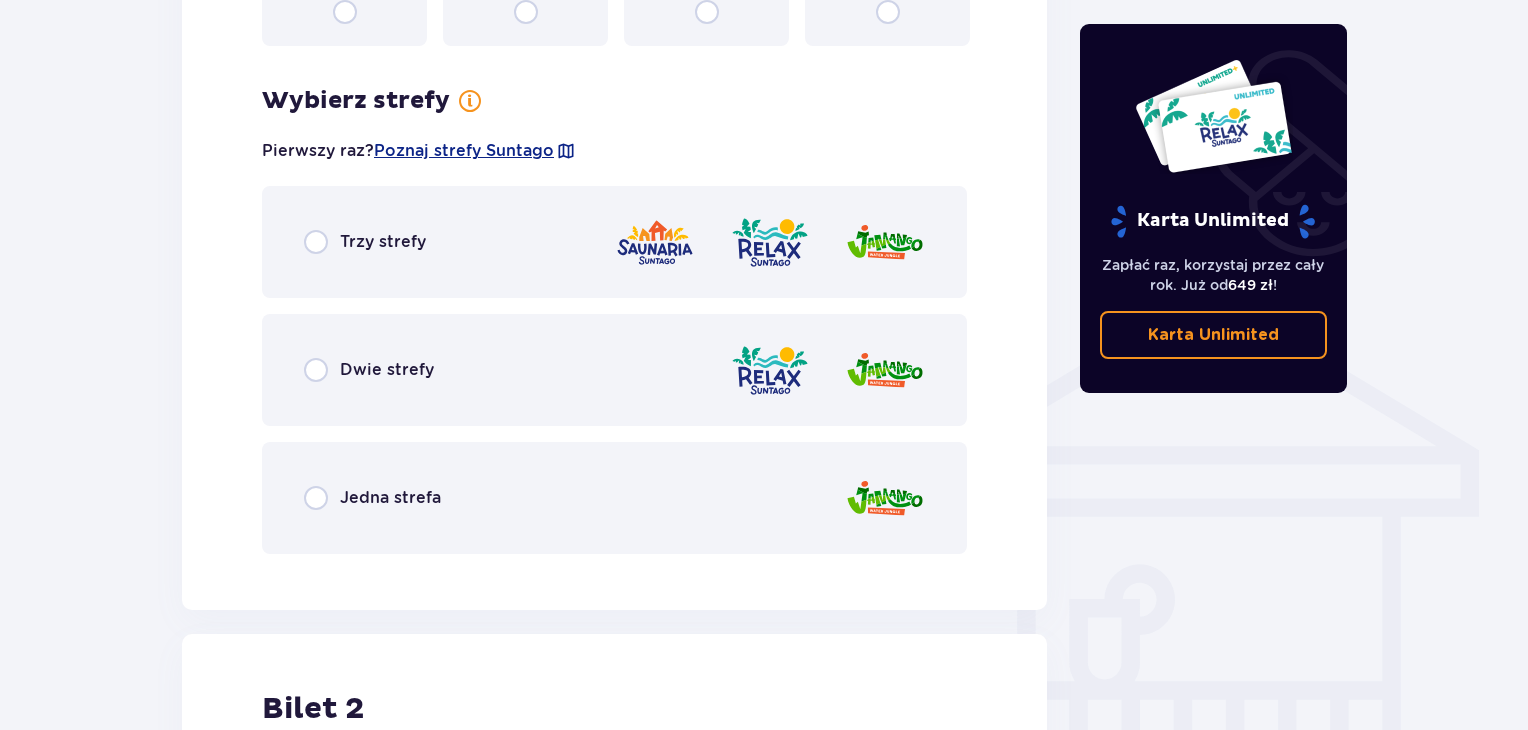 scroll, scrollTop: 1397, scrollLeft: 0, axis: vertical 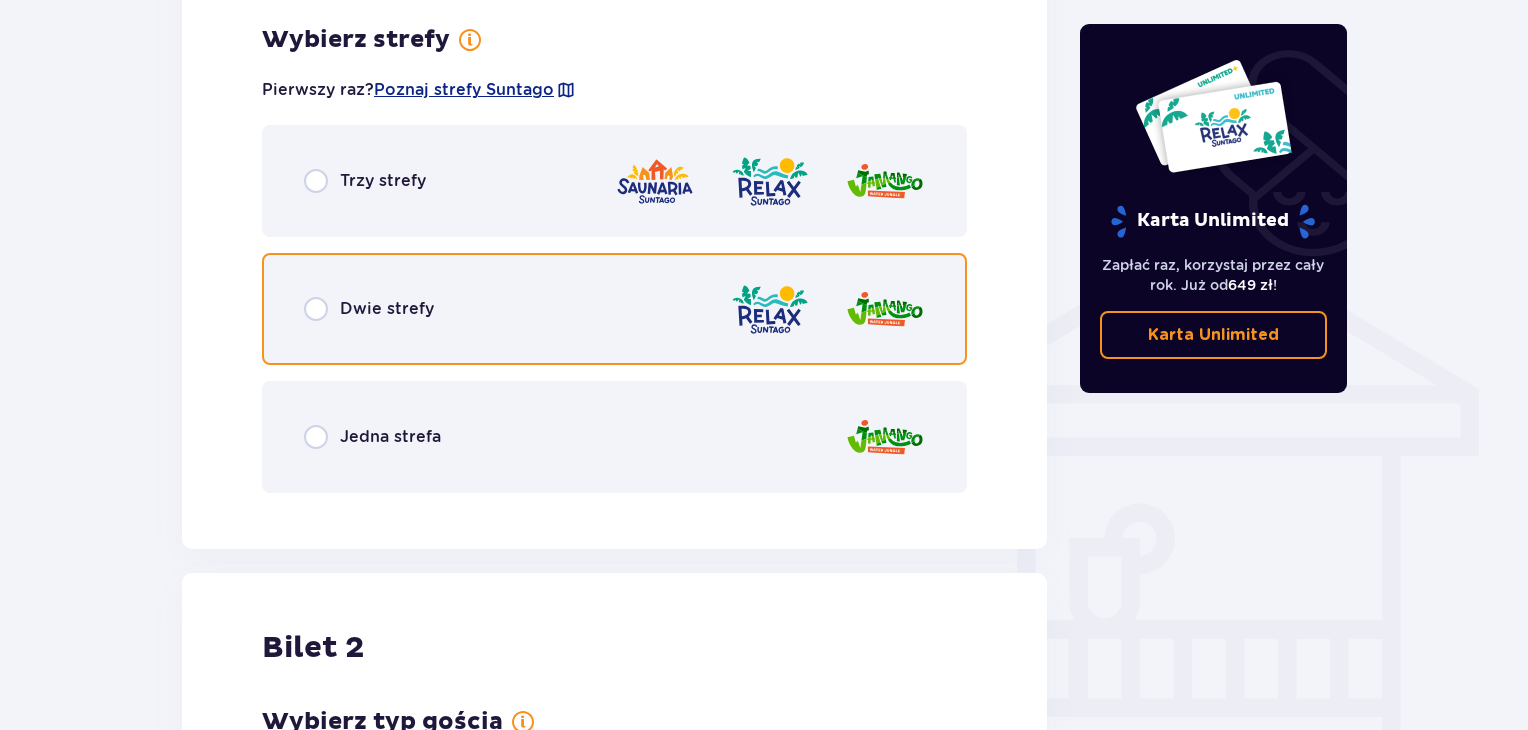 click at bounding box center (316, 309) 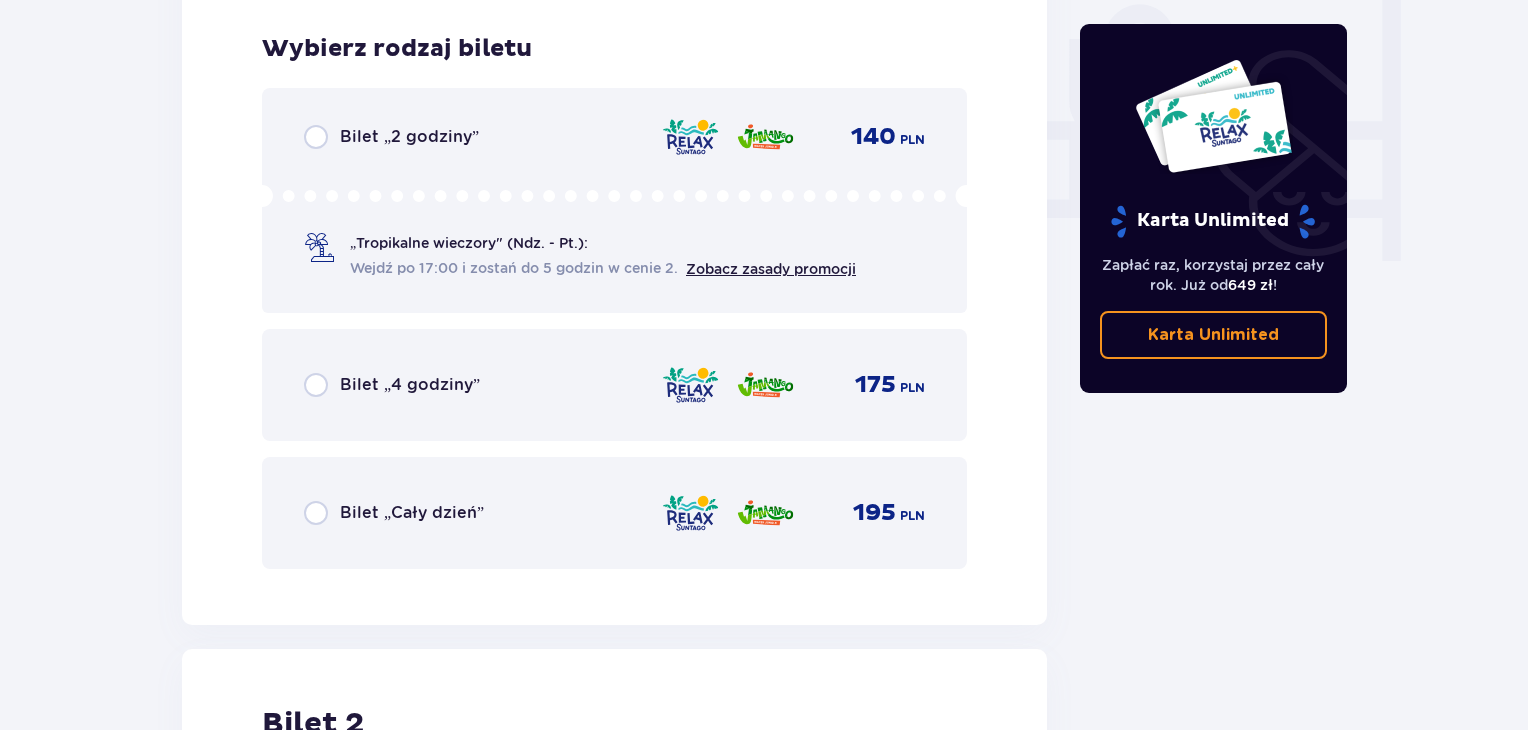 scroll, scrollTop: 1905, scrollLeft: 0, axis: vertical 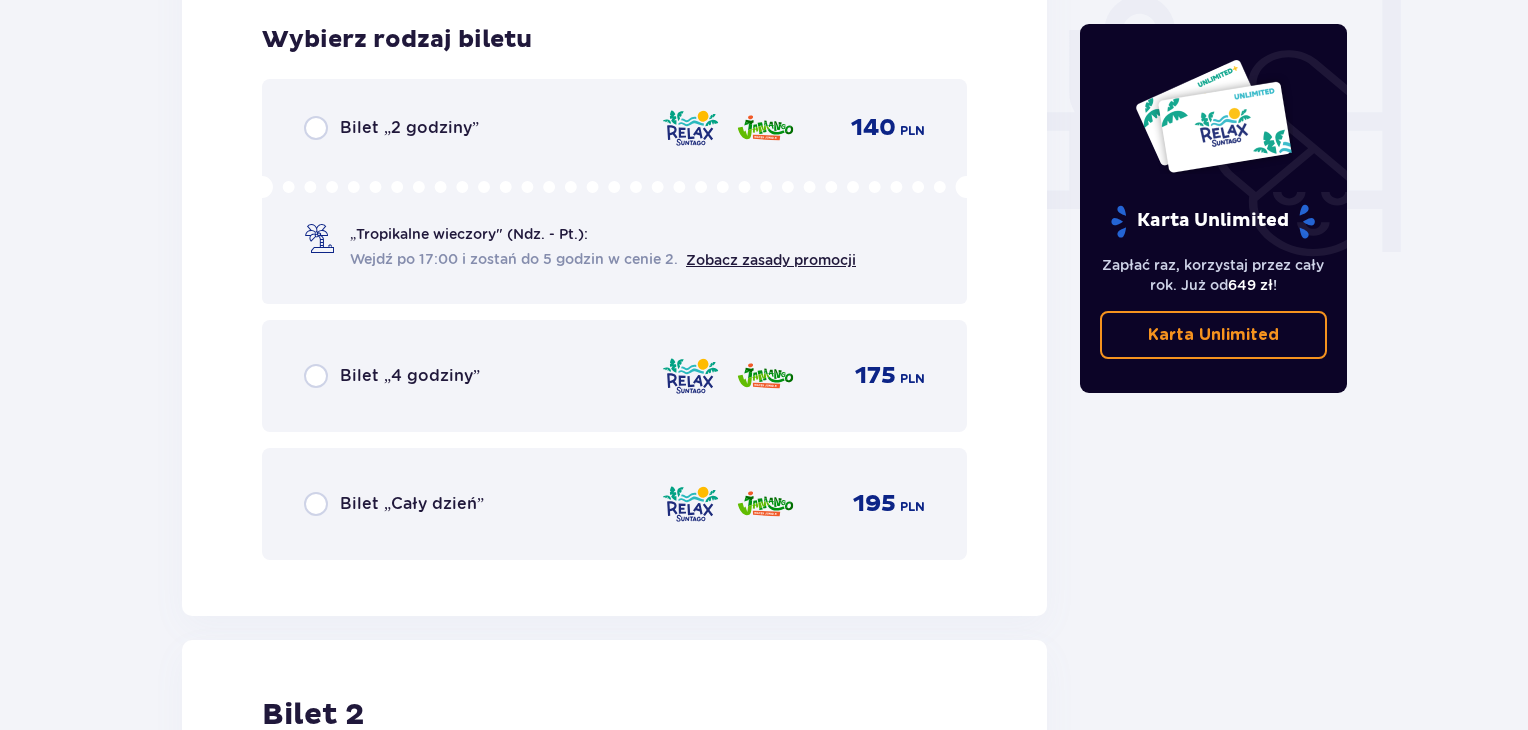 click on "Wejdź po 17:00 i zostań do 5 godzin w cenie 2." at bounding box center [514, 259] 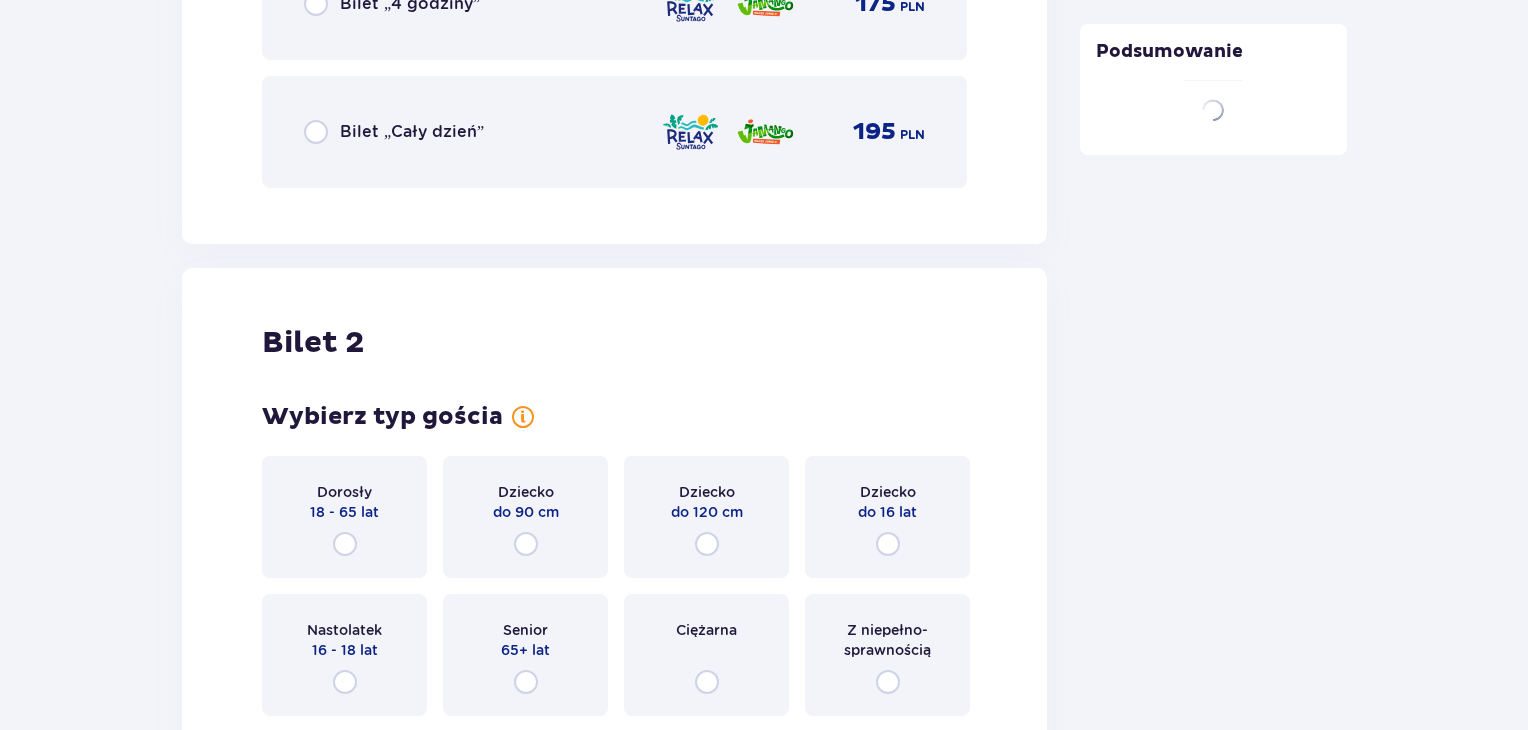 scroll, scrollTop: 2519, scrollLeft: 0, axis: vertical 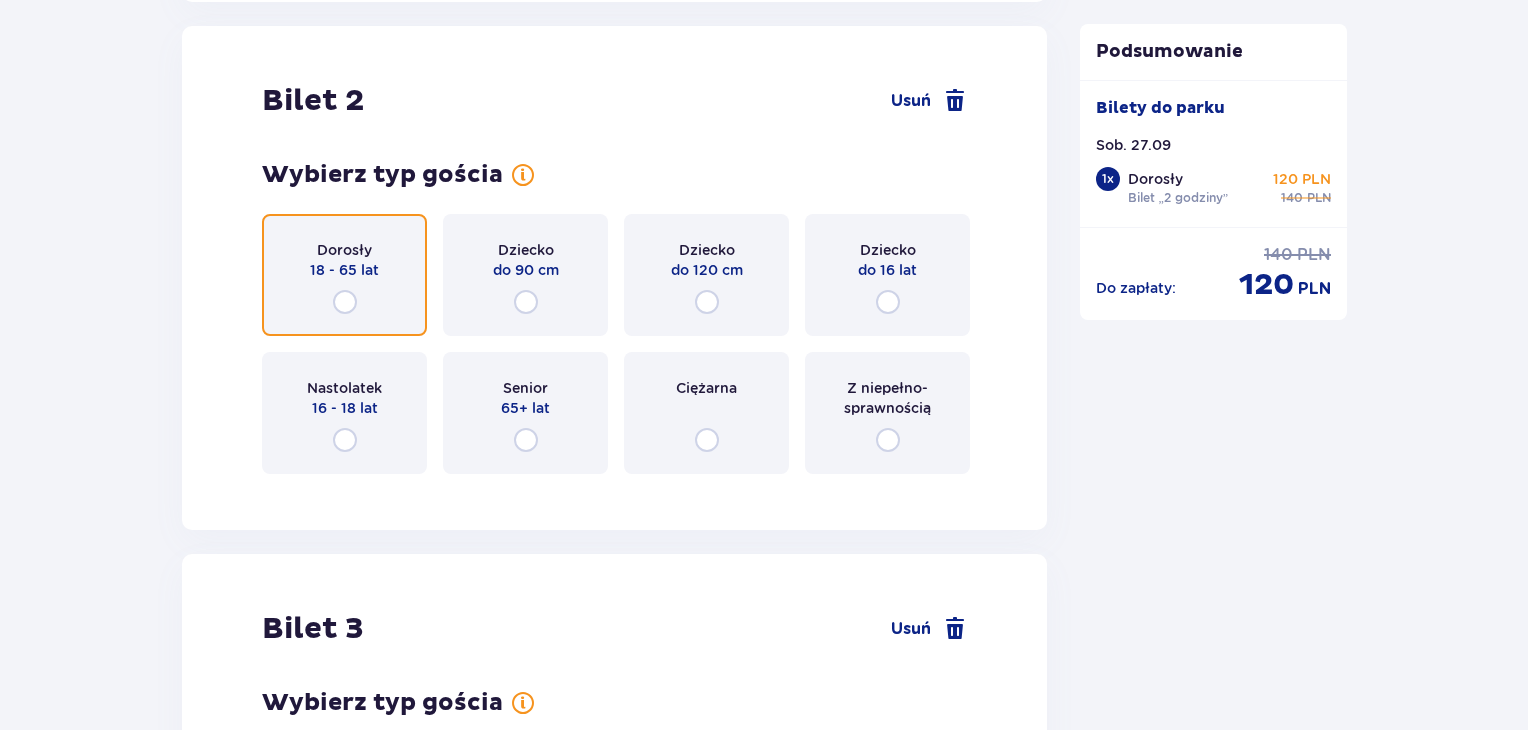 click at bounding box center [345, 302] 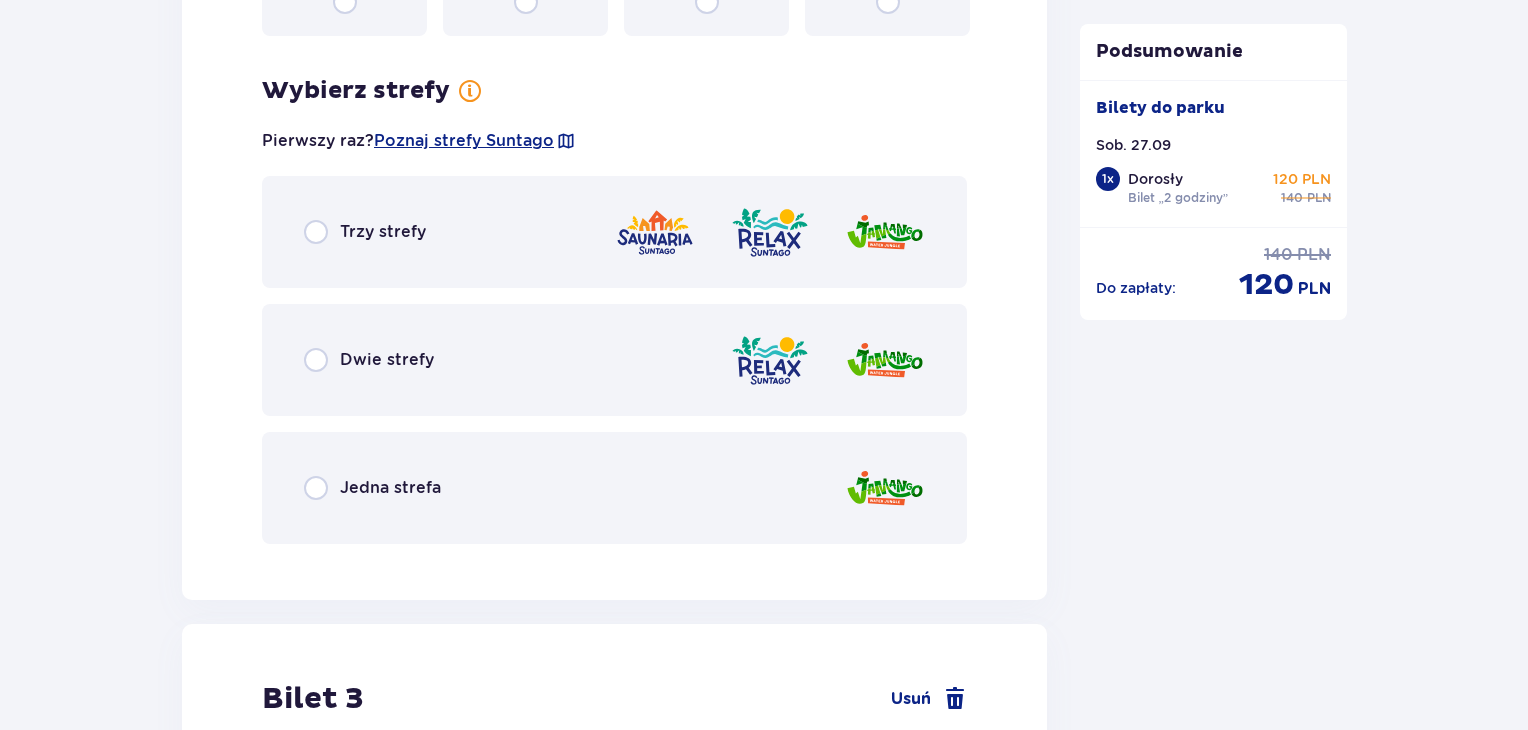 scroll, scrollTop: 3007, scrollLeft: 0, axis: vertical 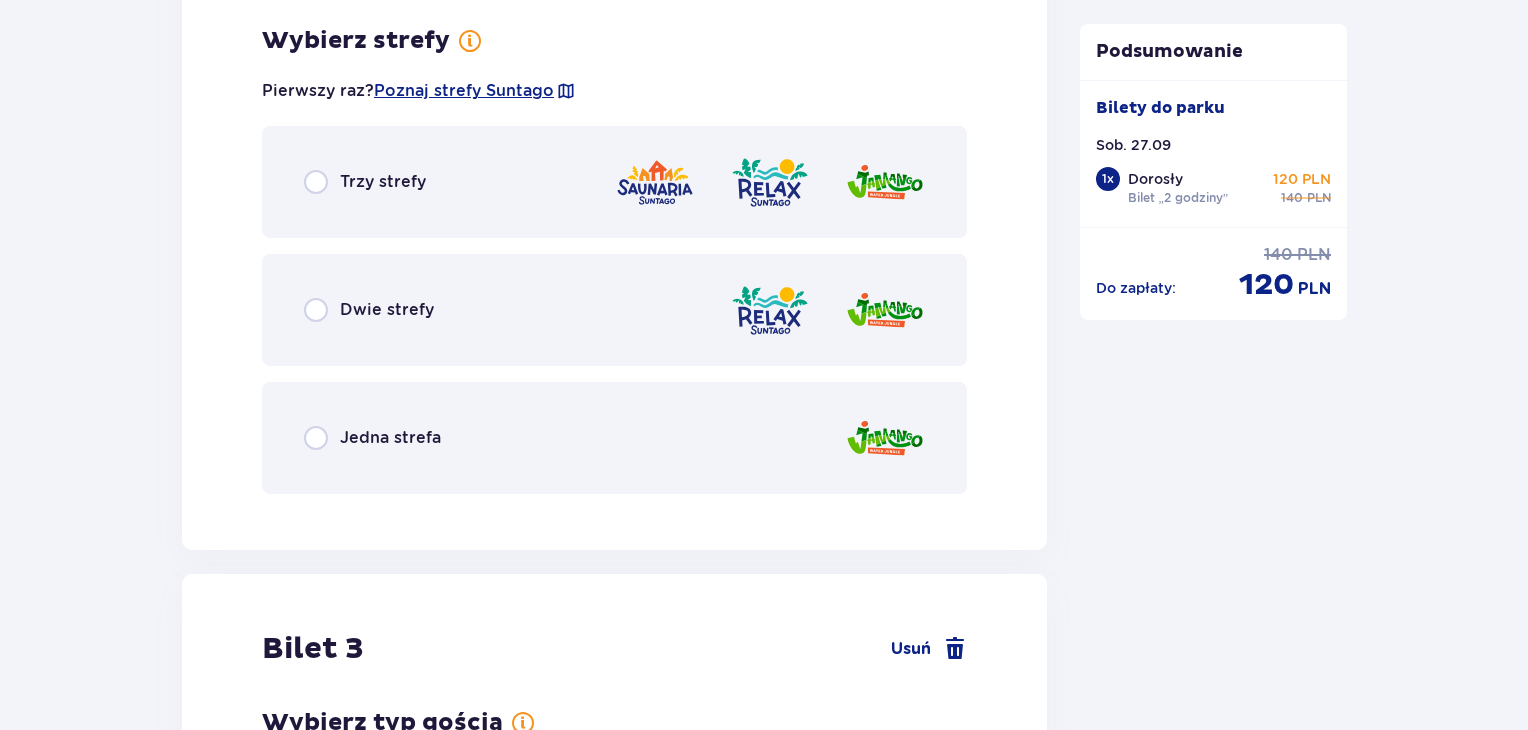 click on "Dwie strefy" at bounding box center (387, 310) 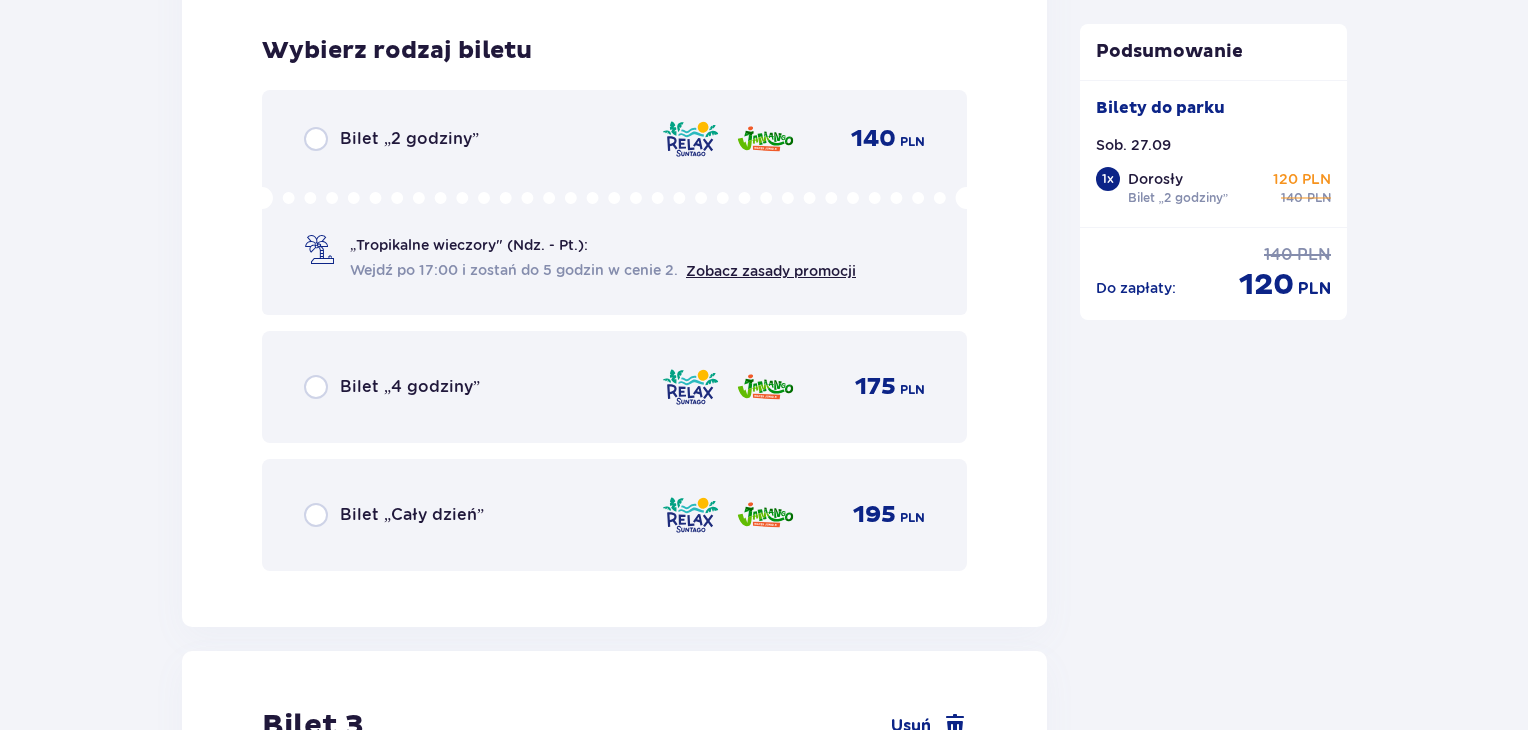 scroll, scrollTop: 3515, scrollLeft: 0, axis: vertical 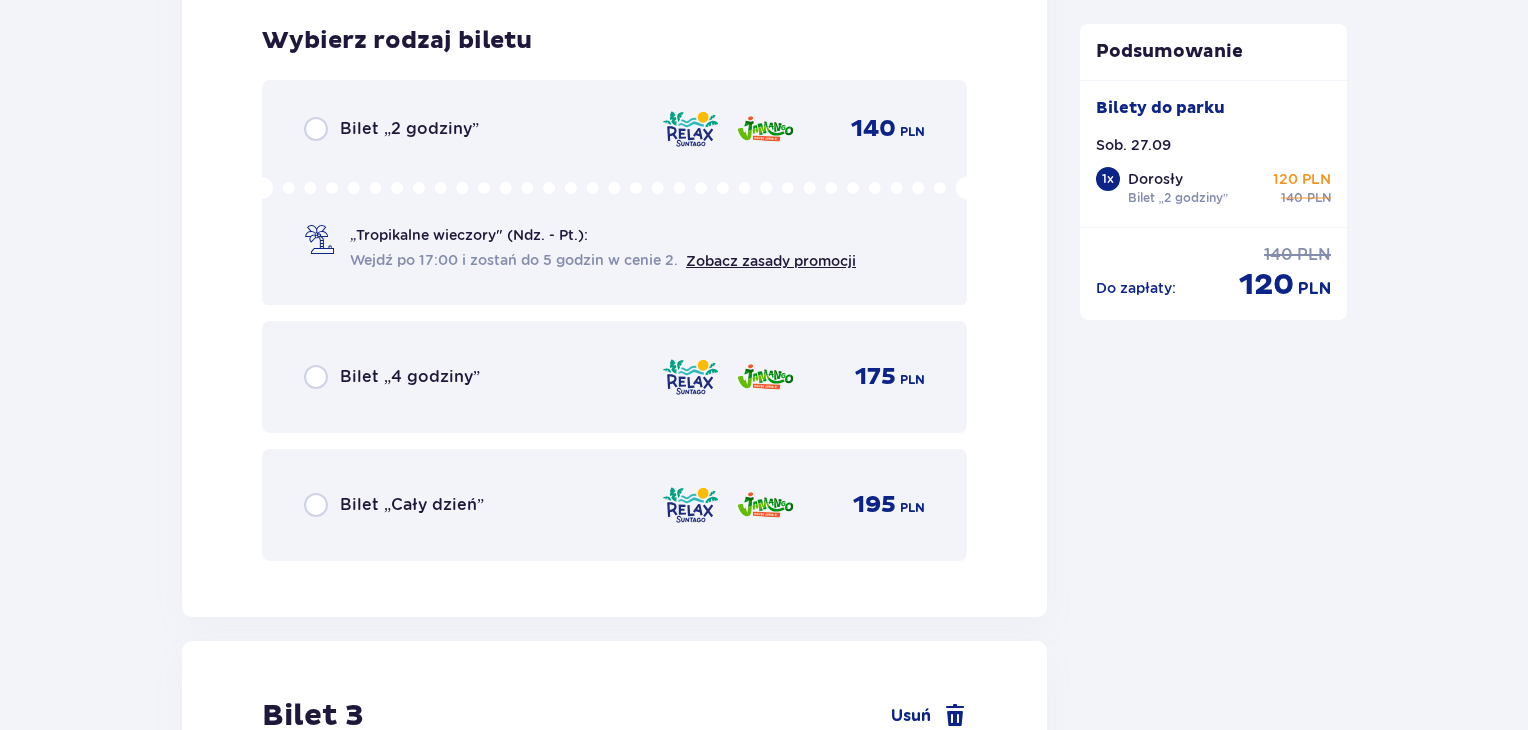 click on "Wejdź po 17:00 i zostań do 5 godzin w cenie 2." at bounding box center (514, 260) 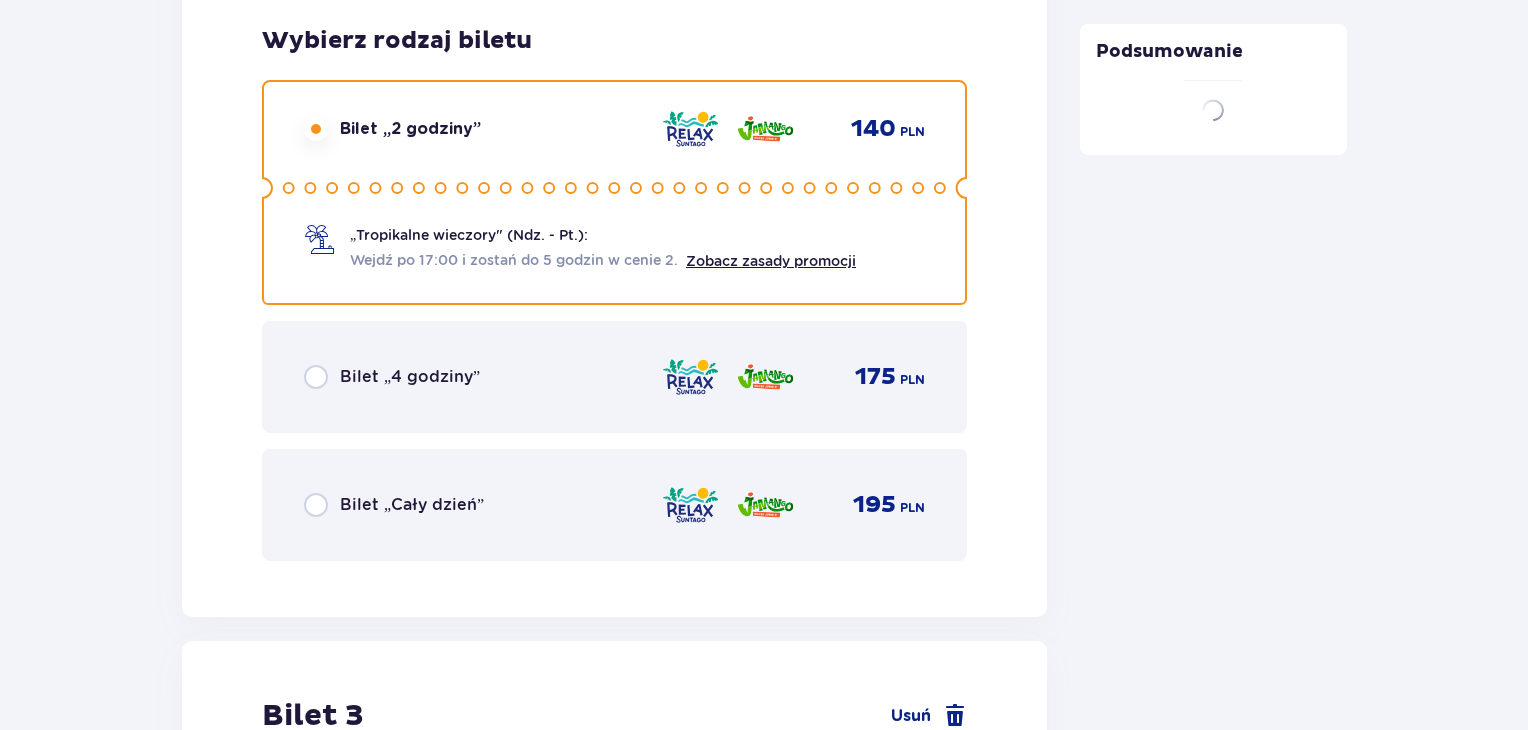 scroll, scrollTop: 4052, scrollLeft: 0, axis: vertical 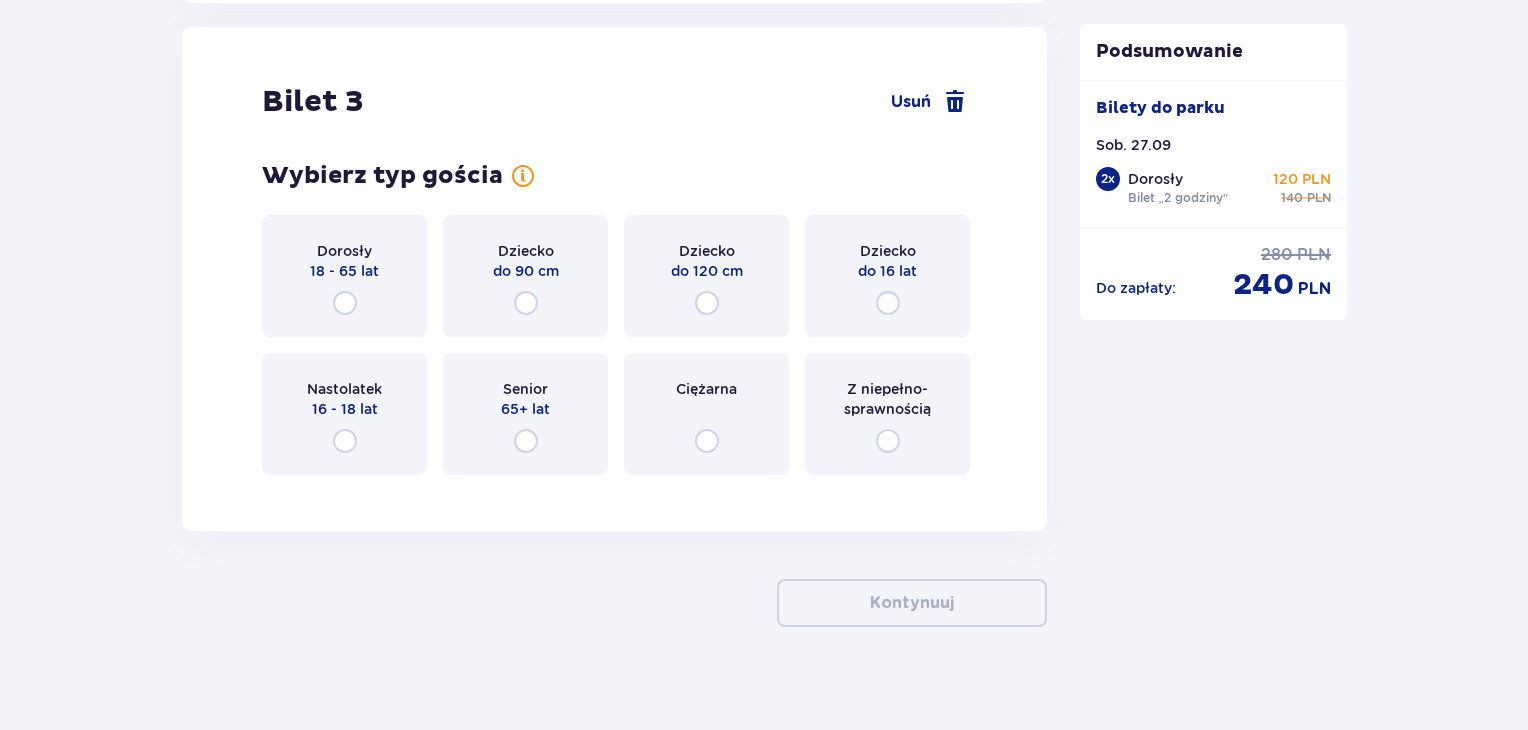 click on "Dorosły 18 - 65 lat" at bounding box center [344, 276] 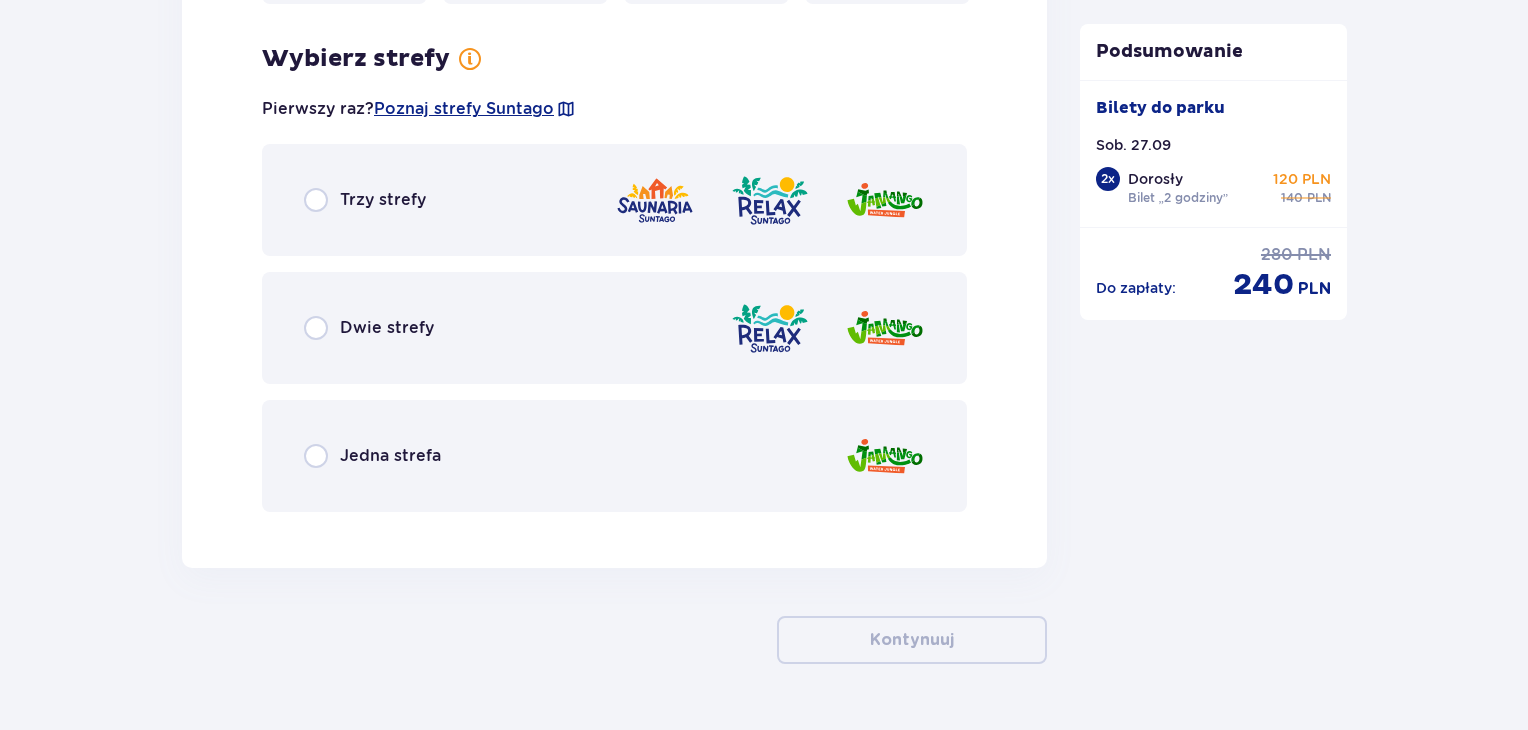 scroll, scrollTop: 4617, scrollLeft: 0, axis: vertical 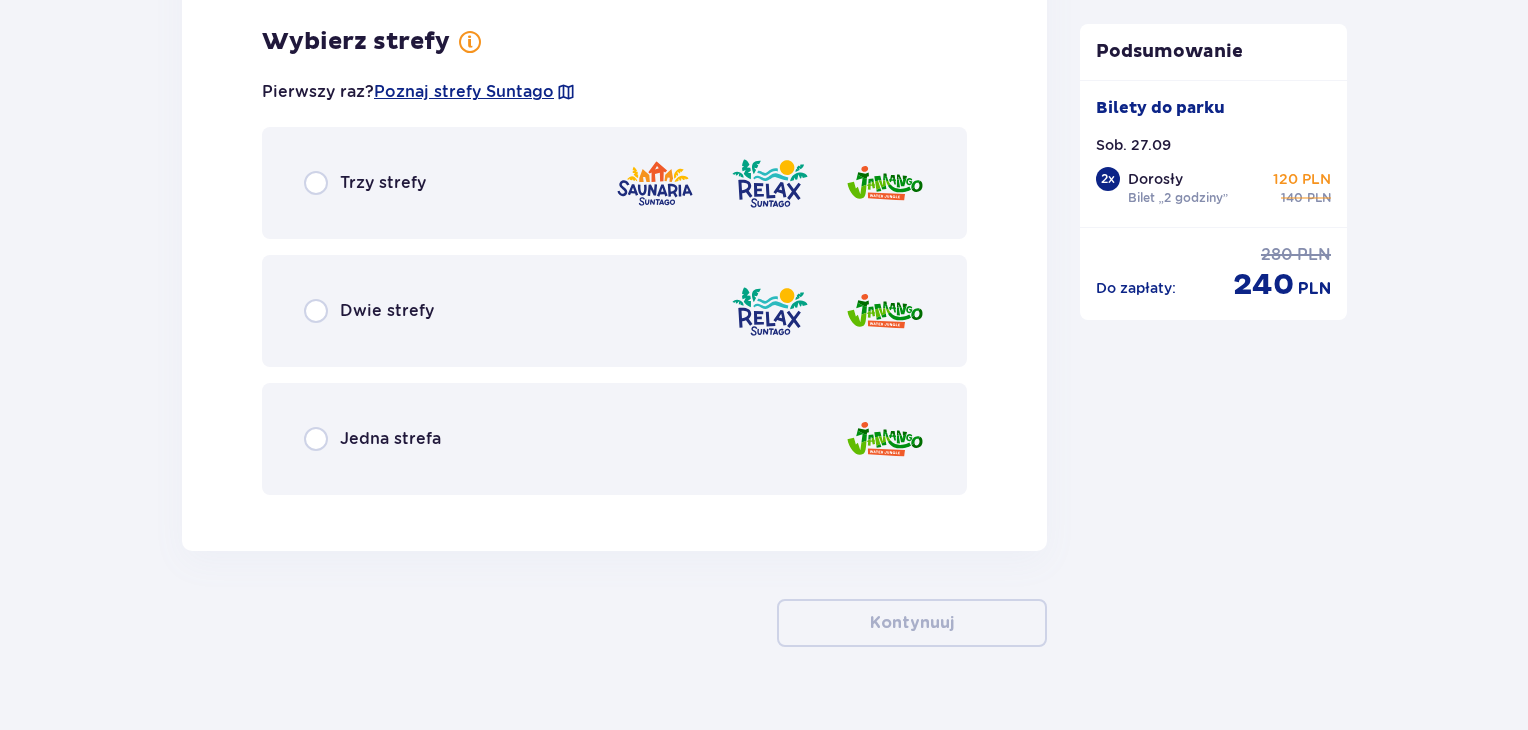 click on "Dwie strefy" at bounding box center [614, 311] 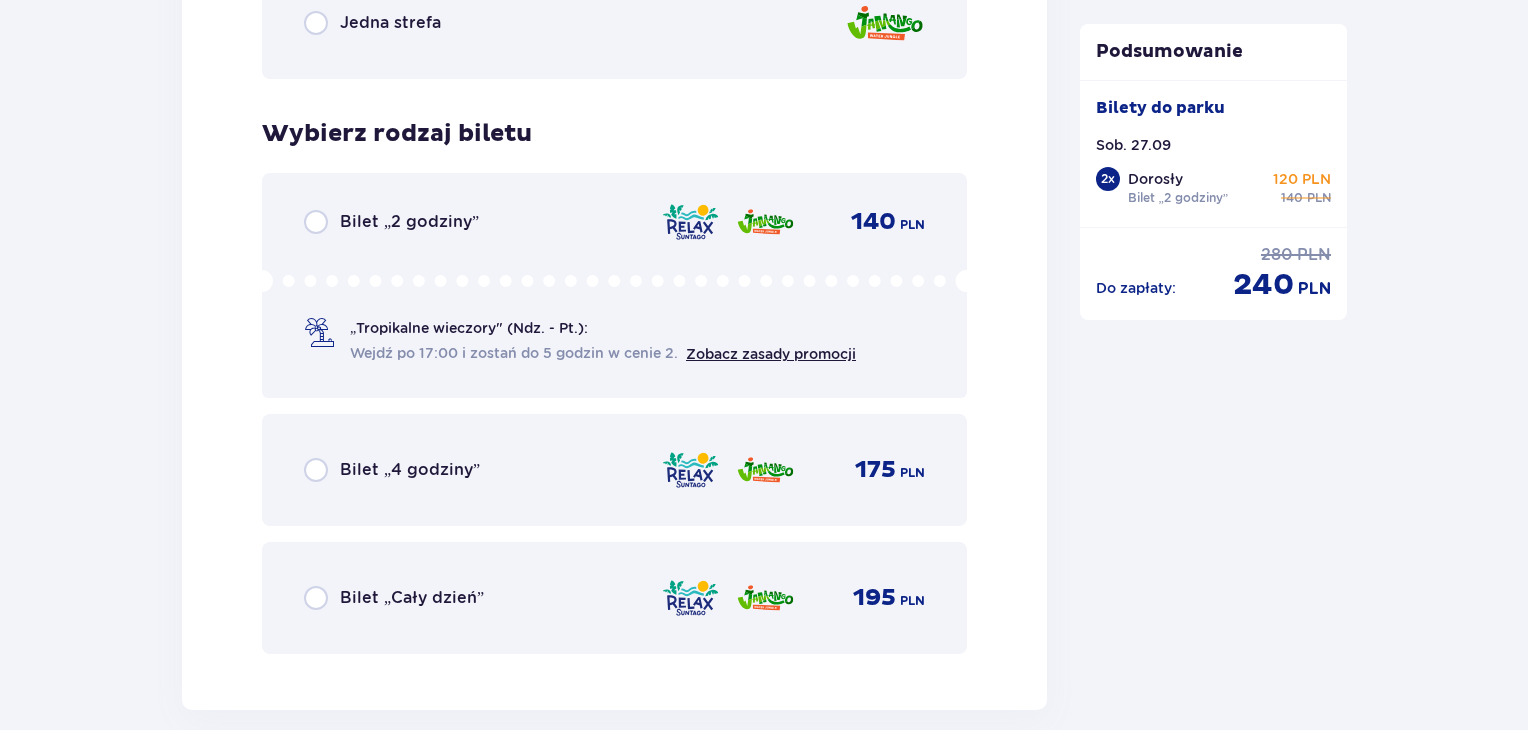 scroll, scrollTop: 5125, scrollLeft: 0, axis: vertical 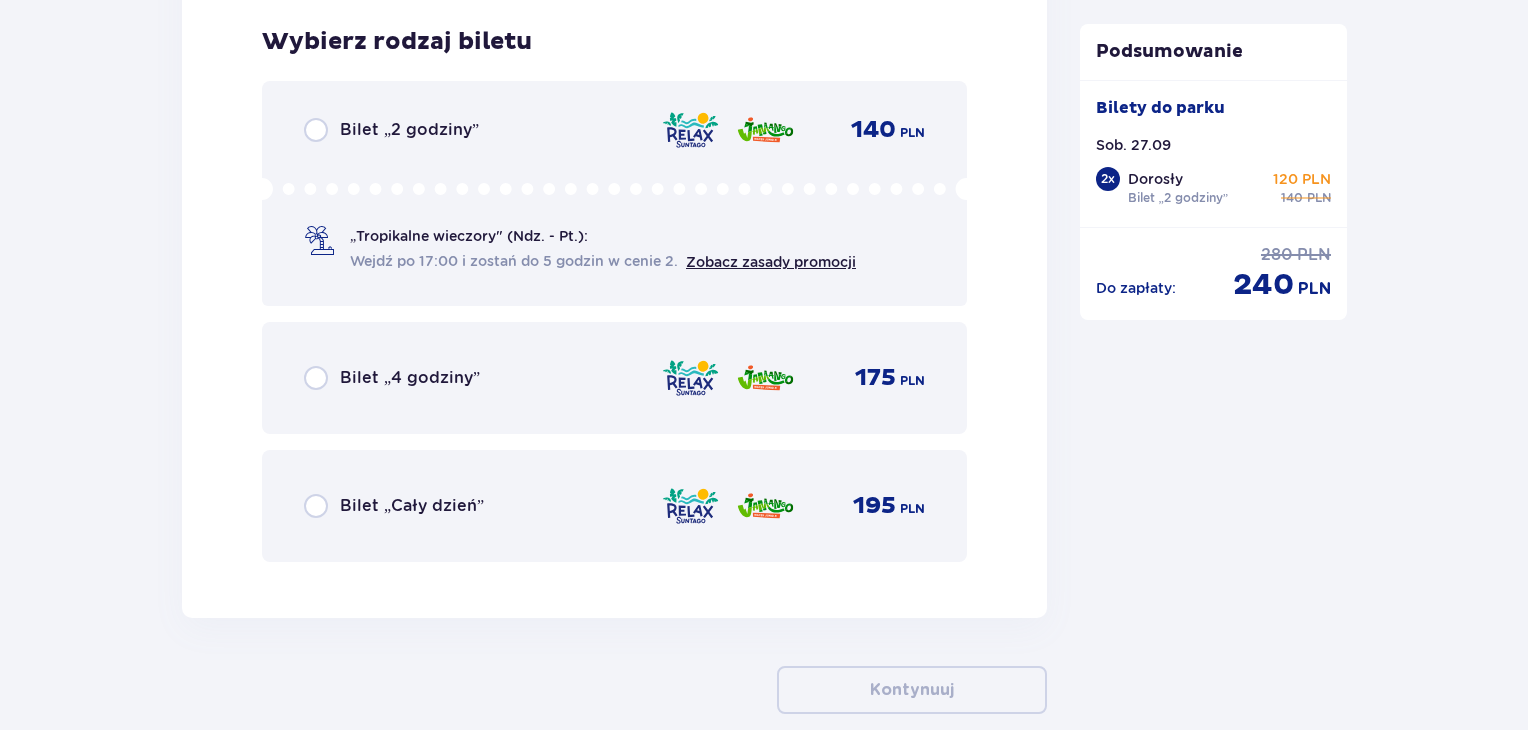click on "Wejdź po 17:00 i zostań do 5 godzin w cenie 2." at bounding box center (518, 260) 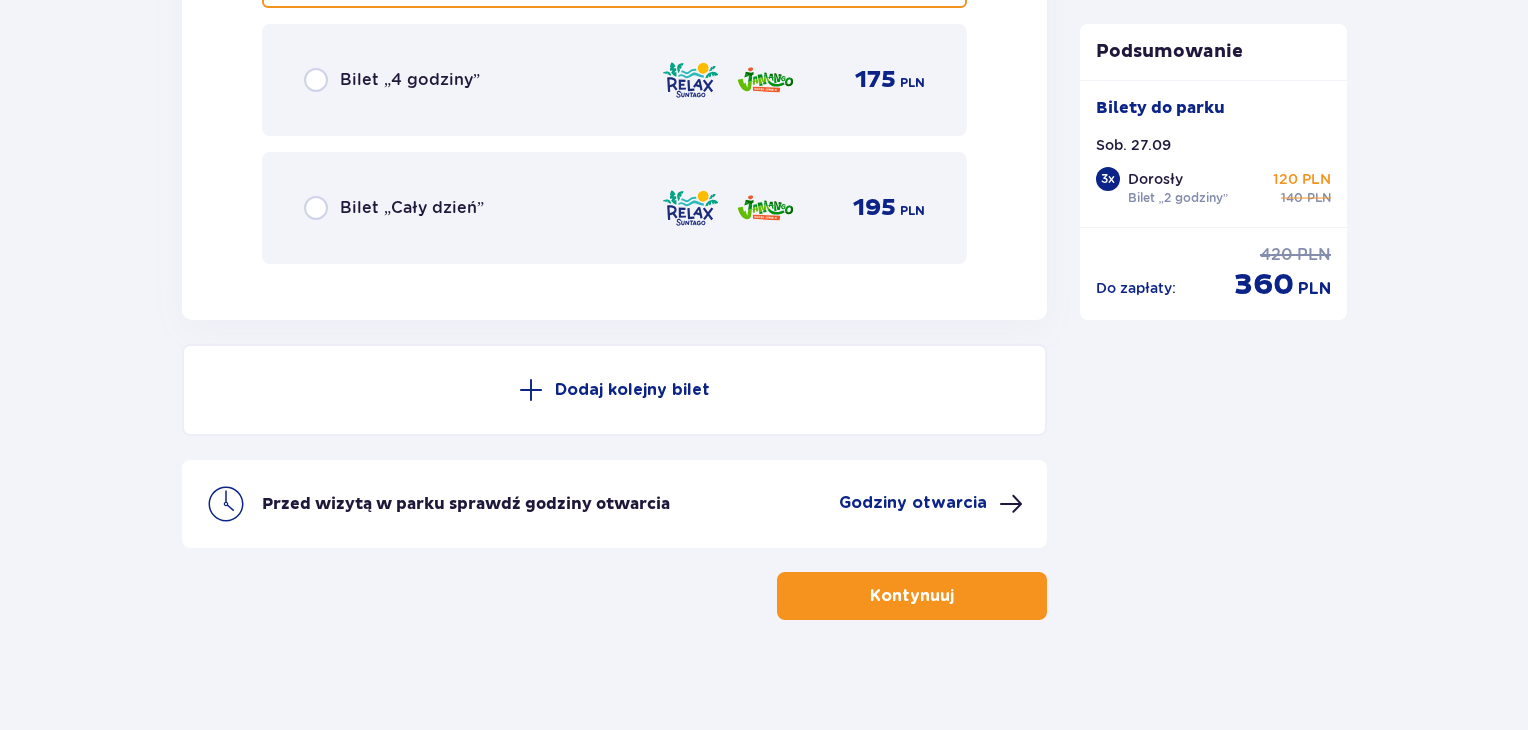 scroll, scrollTop: 5428, scrollLeft: 0, axis: vertical 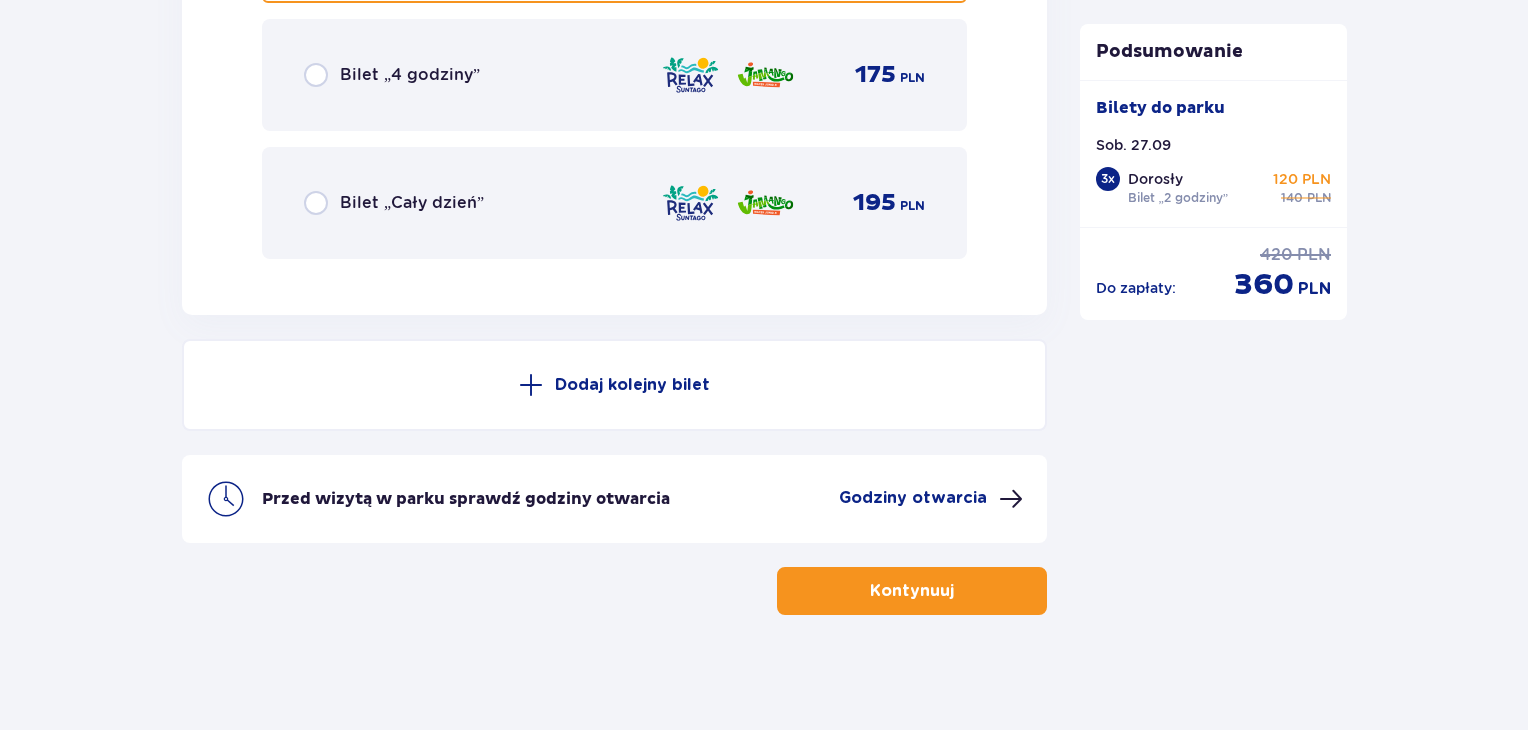 click on "Kontynuuj" at bounding box center (912, 591) 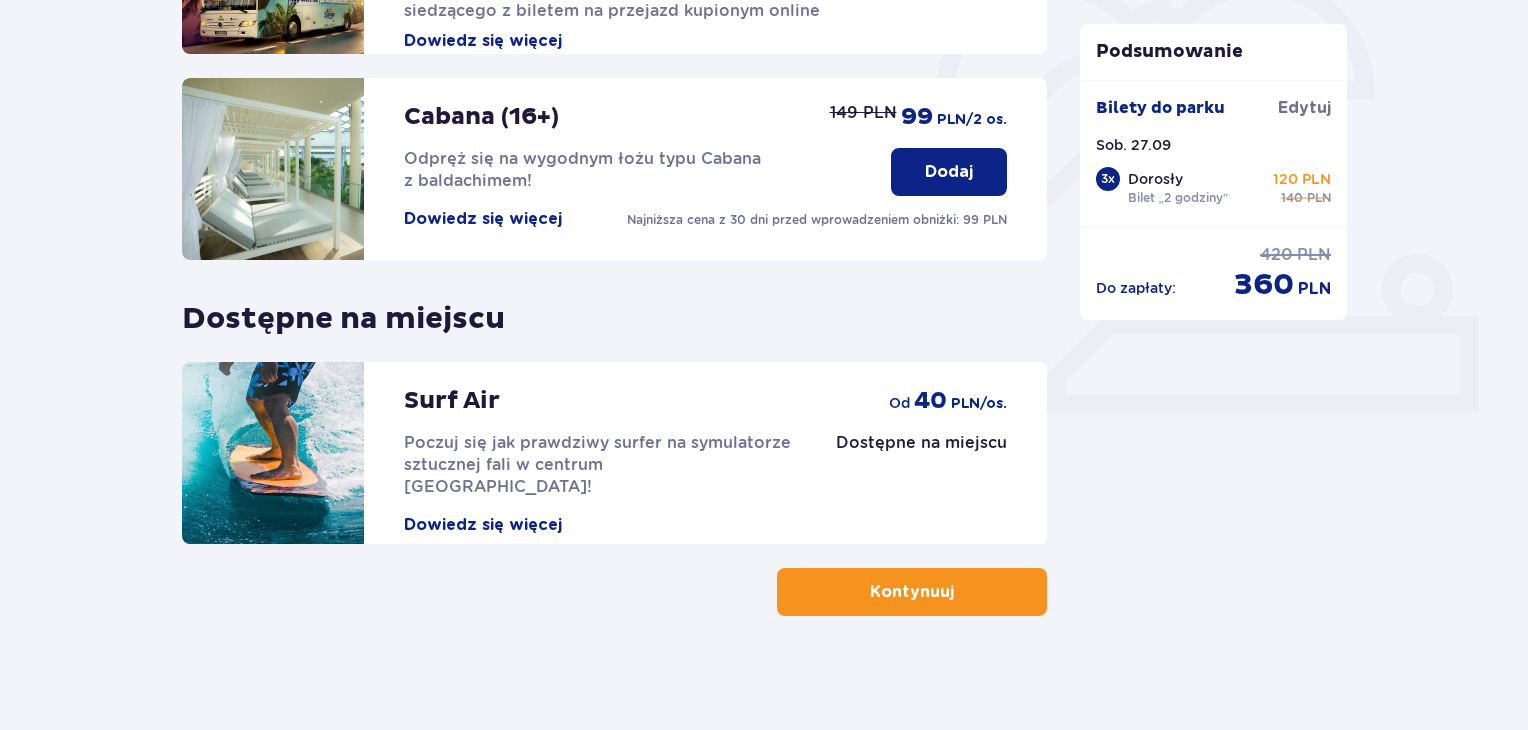 scroll, scrollTop: 626, scrollLeft: 0, axis: vertical 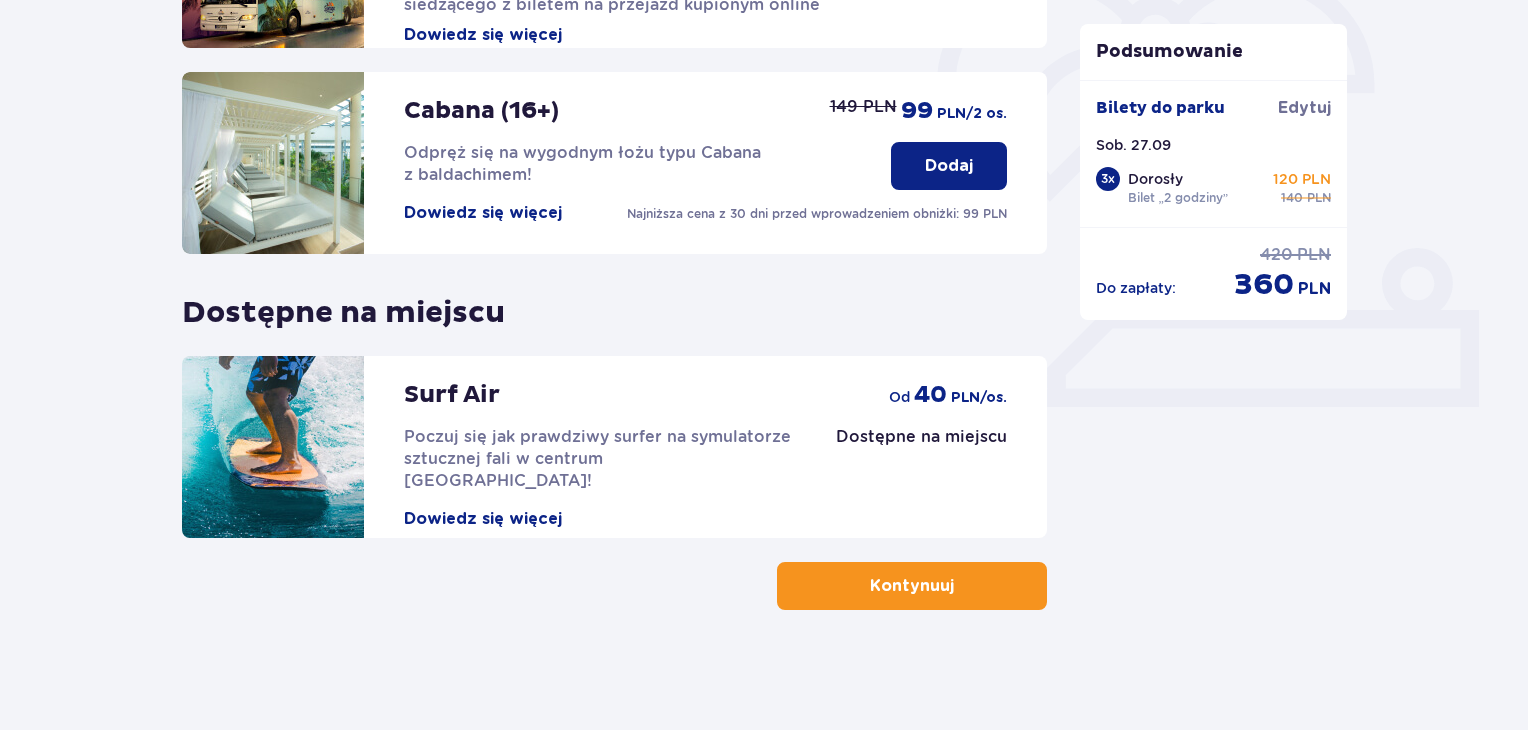 click on "Kontynuuj" at bounding box center (912, 586) 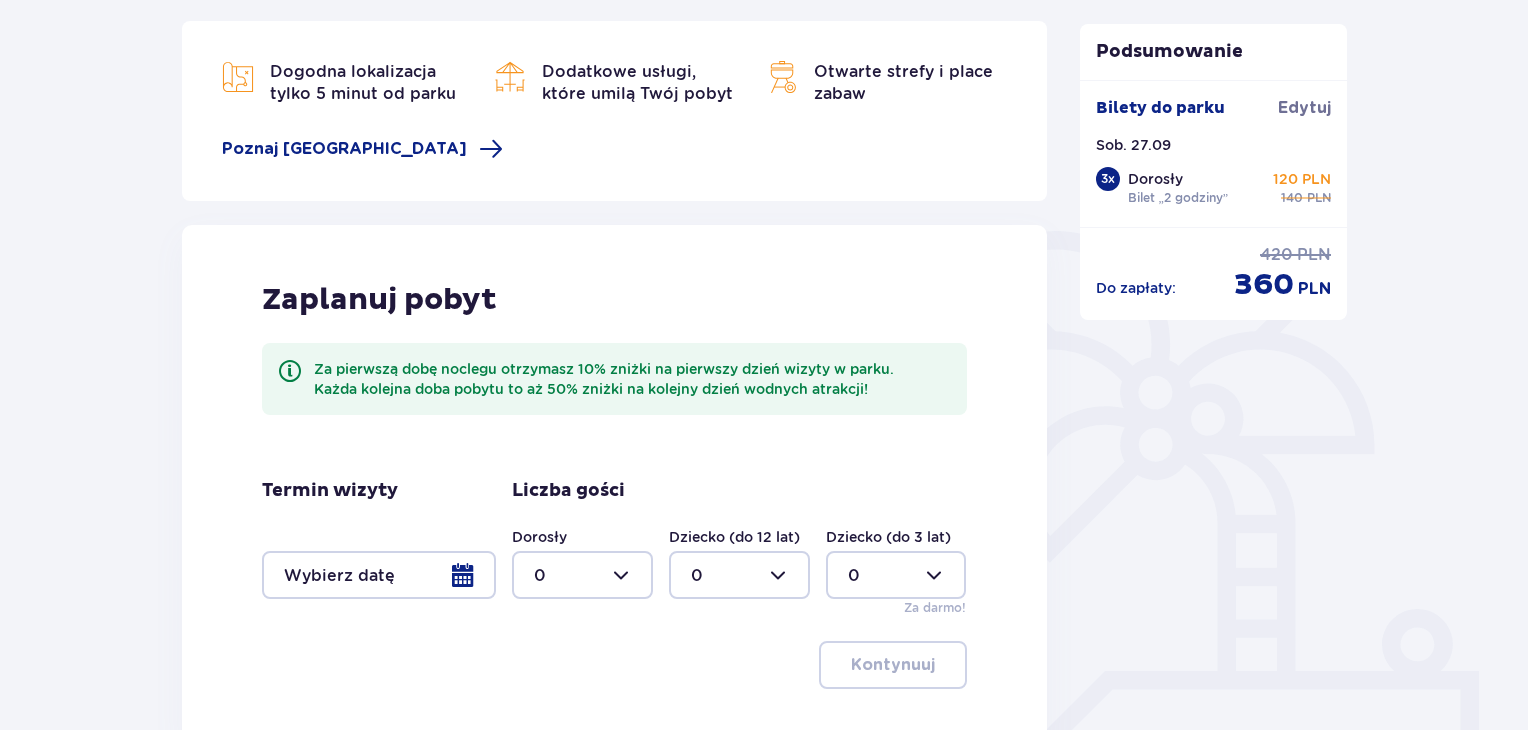 scroll, scrollTop: 300, scrollLeft: 0, axis: vertical 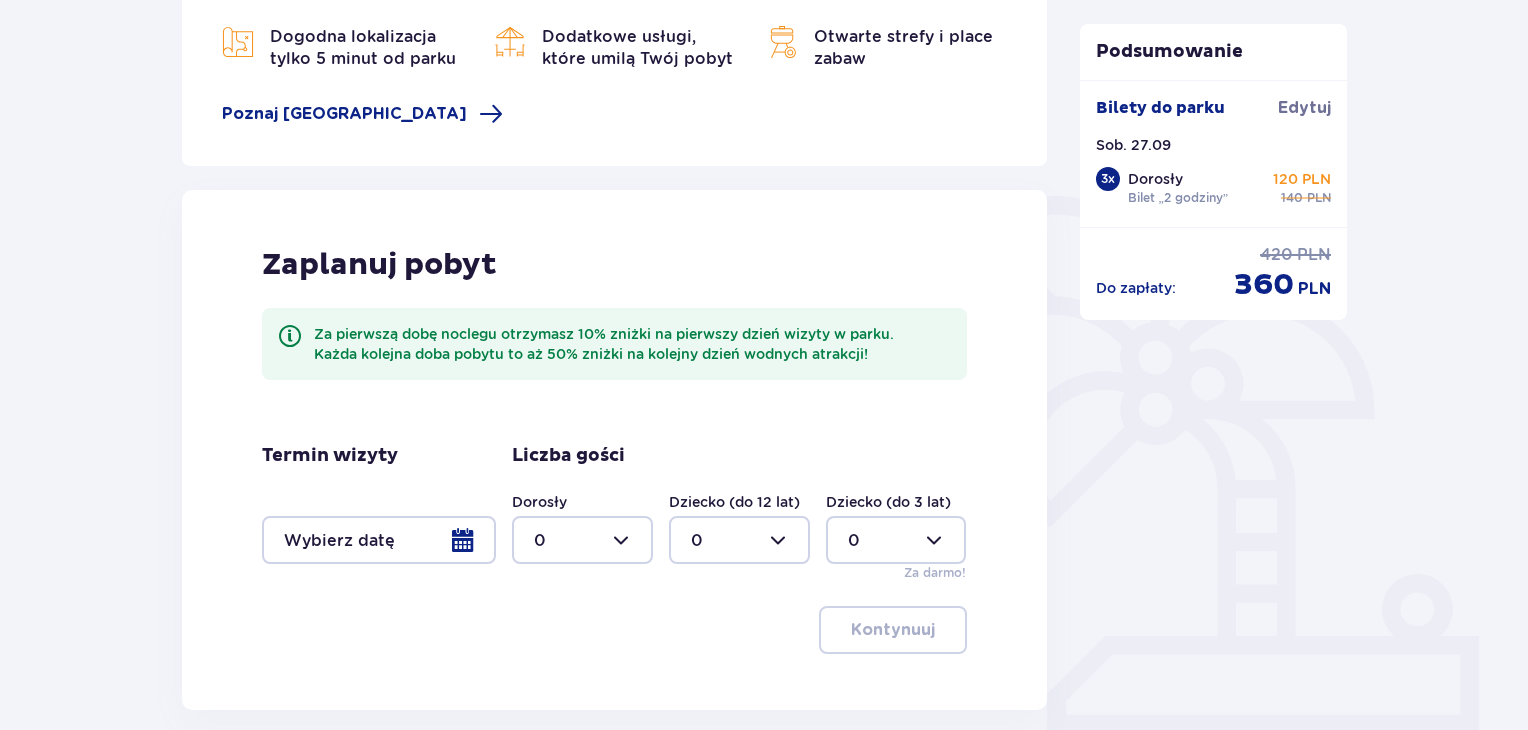 click at bounding box center (379, 540) 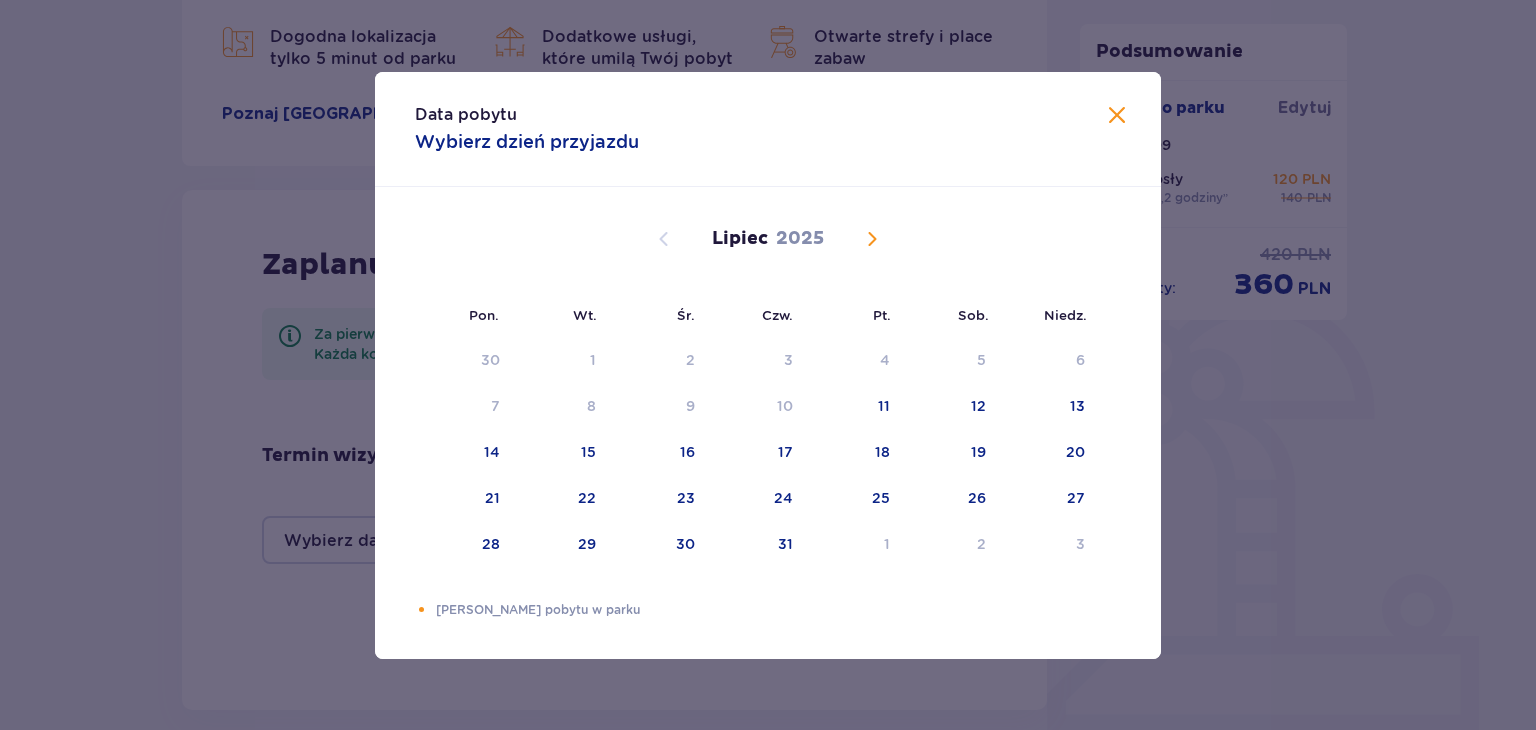 click at bounding box center (872, 239) 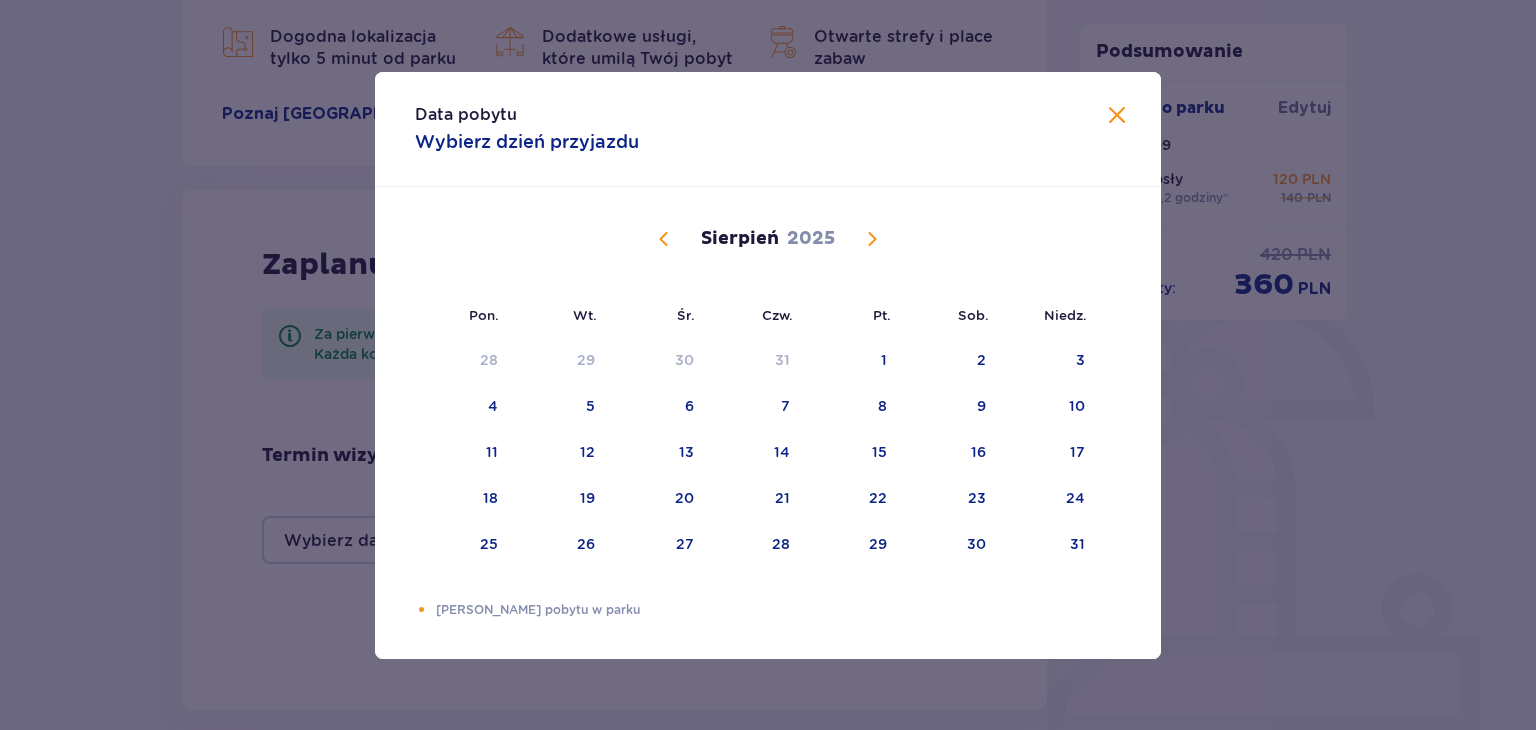 click at bounding box center (872, 239) 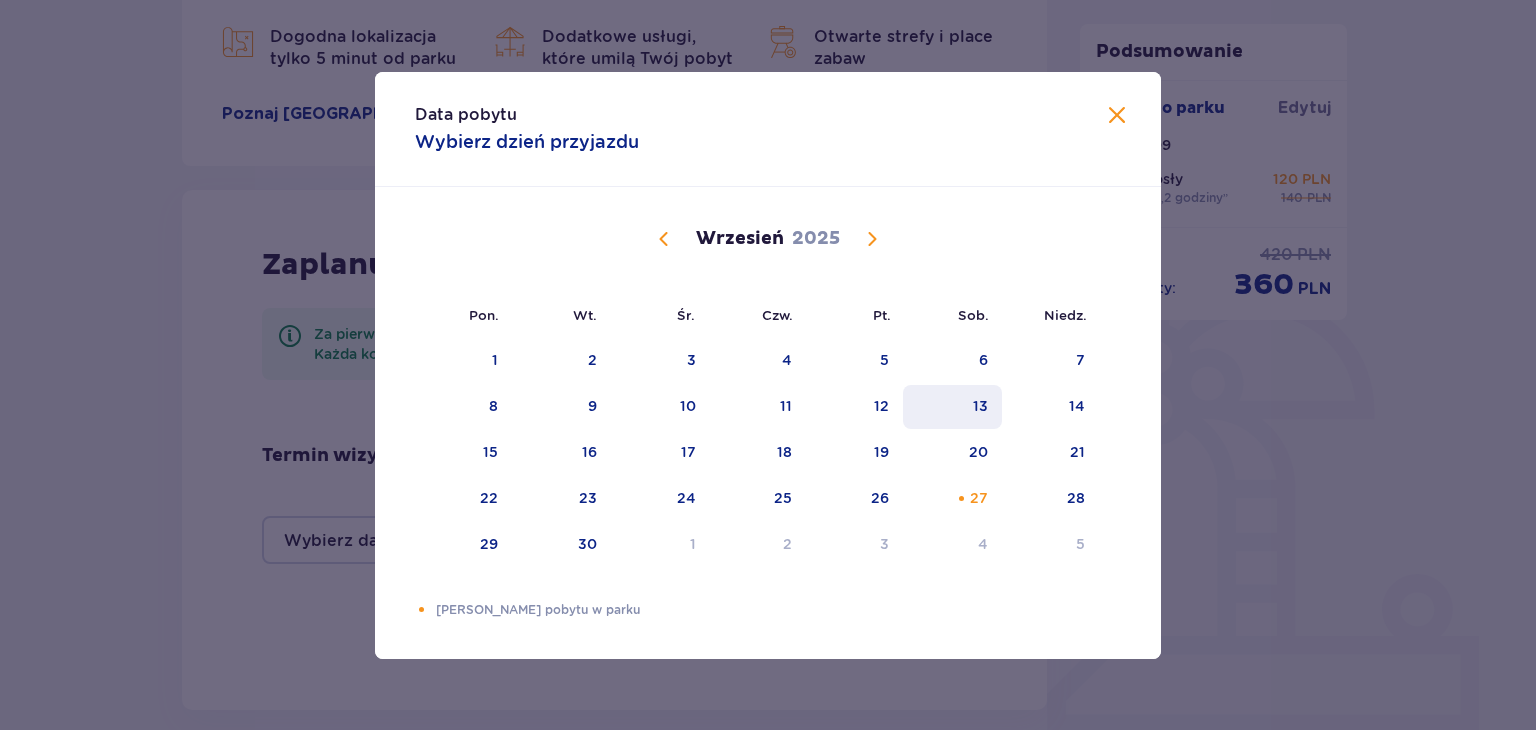 drag, startPoint x: 876, startPoint y: 237, endPoint x: 964, endPoint y: 417, distance: 200.35968 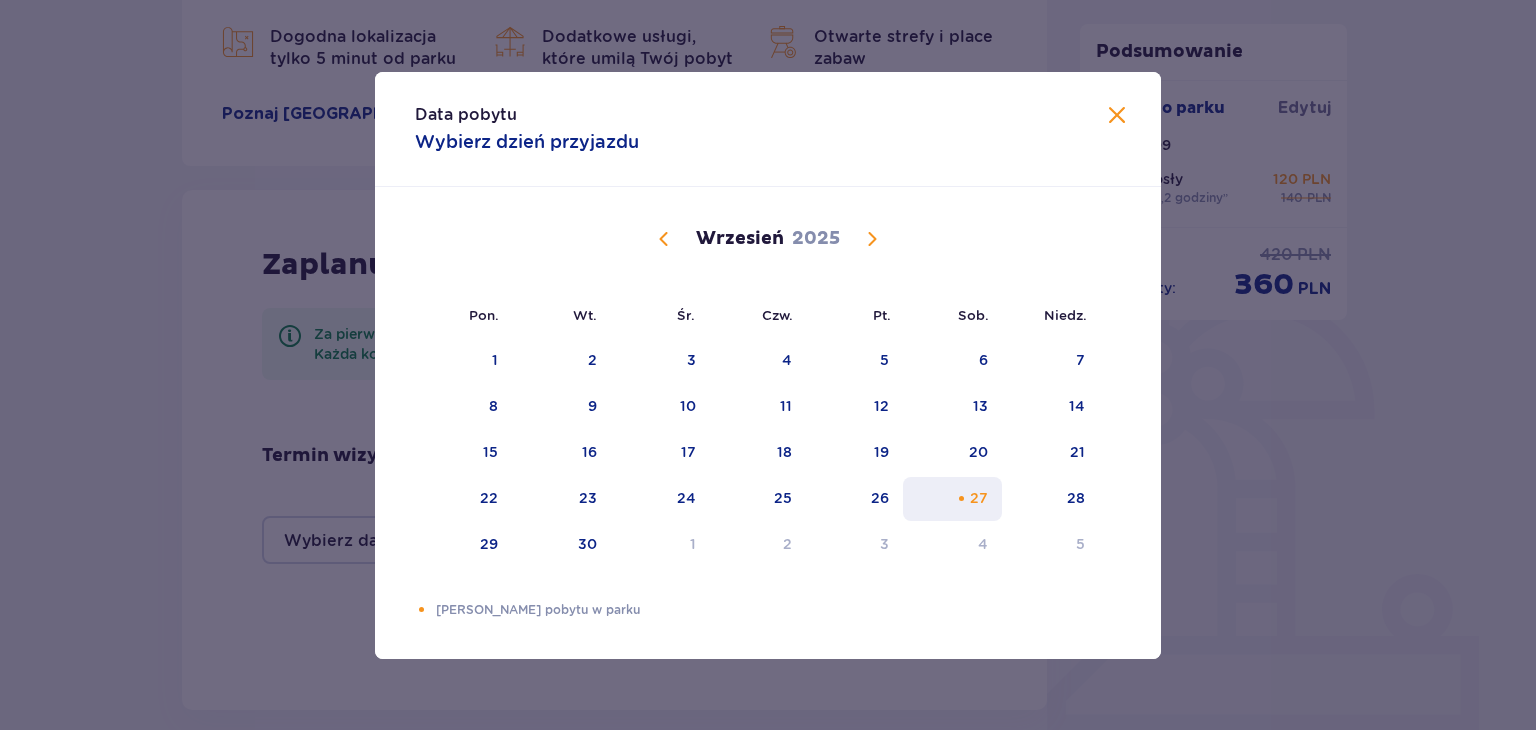 click on "27" at bounding box center [979, 498] 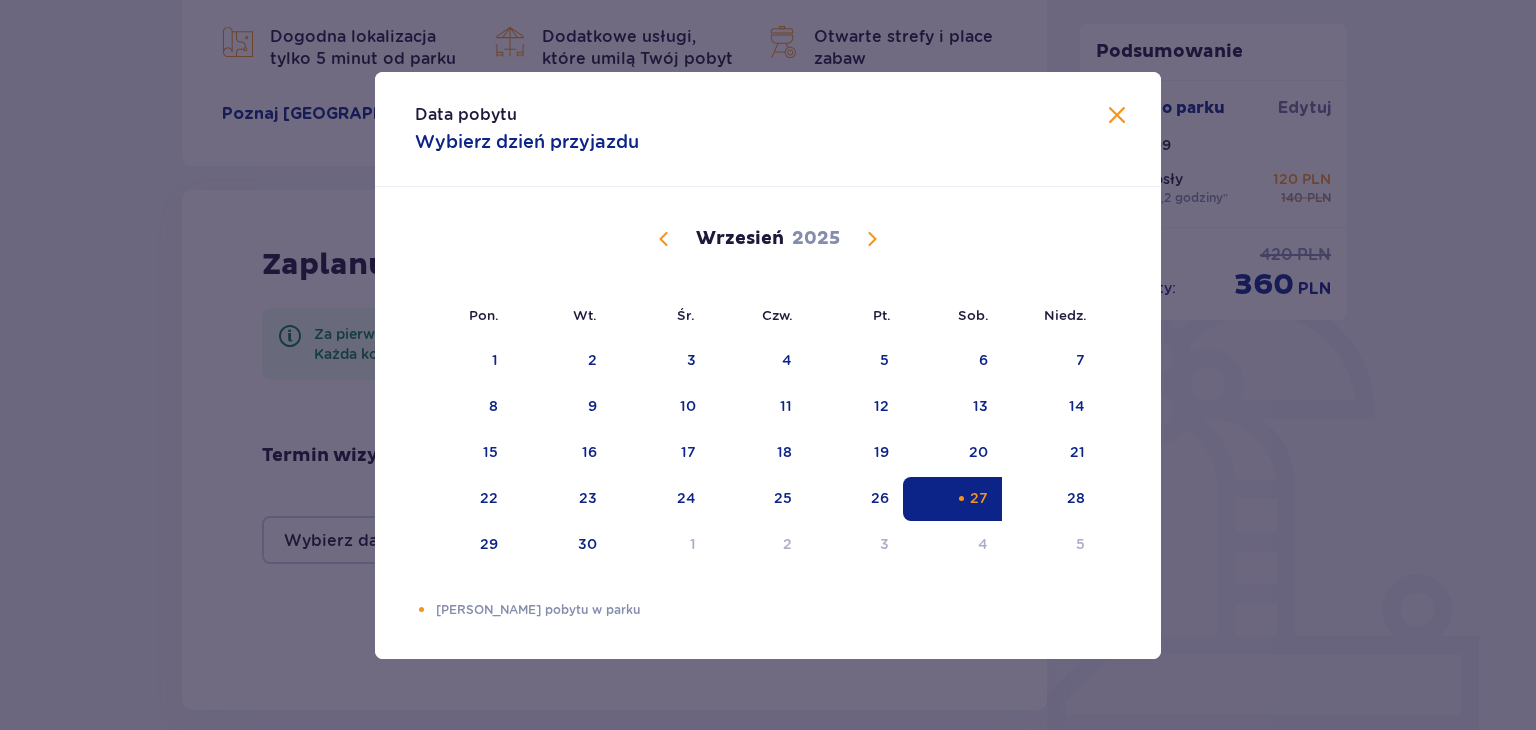 click on "Data pobytu Wybierz dzień przyjazdu Pon. Wt. Śr. Czw. Pt. Sob. [GEOGRAPHIC_DATA]. [DATE] 28 29 30 31 1 2 3 4 5 6 7 8 9 10 11 12 13 14 15 16 17 18 19 20 21 22 23 24 25 26 27 28 29 30 31 [DATE] 1 2 3 4 5 6 7 8 9 10 11 12 13 14 15 16 17 18 19 20 21 22 23 24 25 26 27 28 29 30 1 2 3 4 [DATE] 29 30 1 2 3 4 5 6 7 8 9 10 11 12 13 14 15 16 17 18 19 20 21 22 23 24 25 26 27 28 29 30 31 1 2 Dni [PERSON_NAME] pobytu w parku" at bounding box center [768, 365] 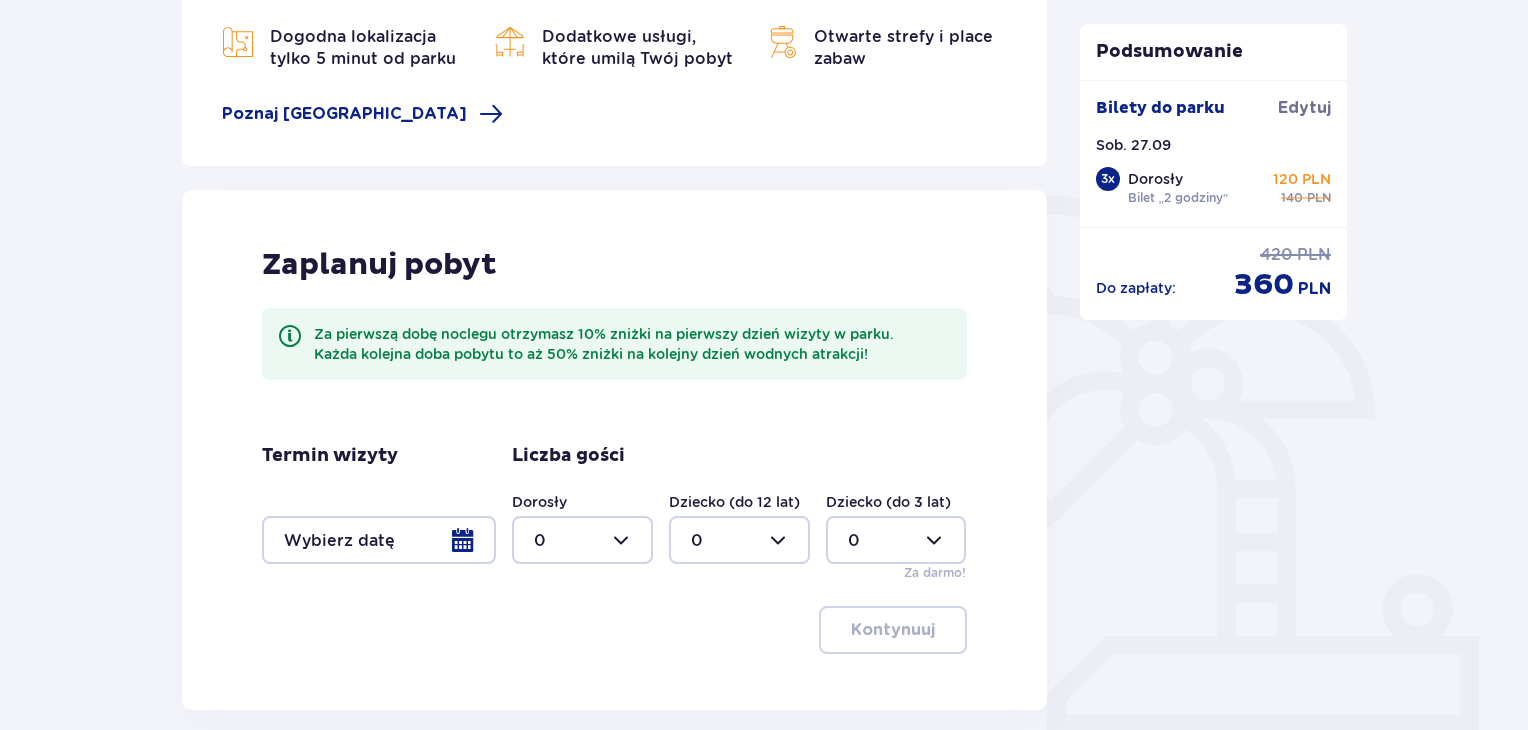 click at bounding box center [582, 540] 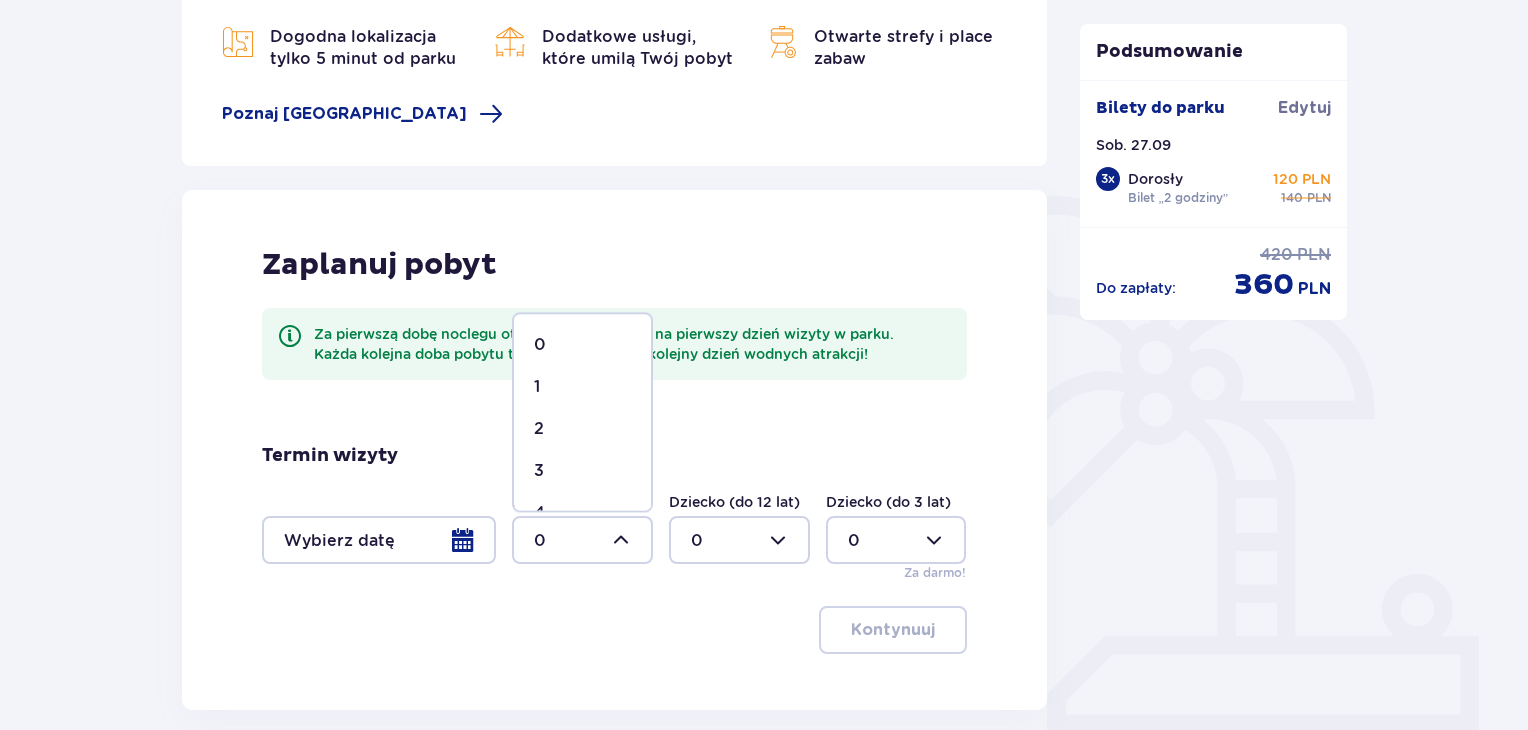 click on "3" at bounding box center [582, 471] 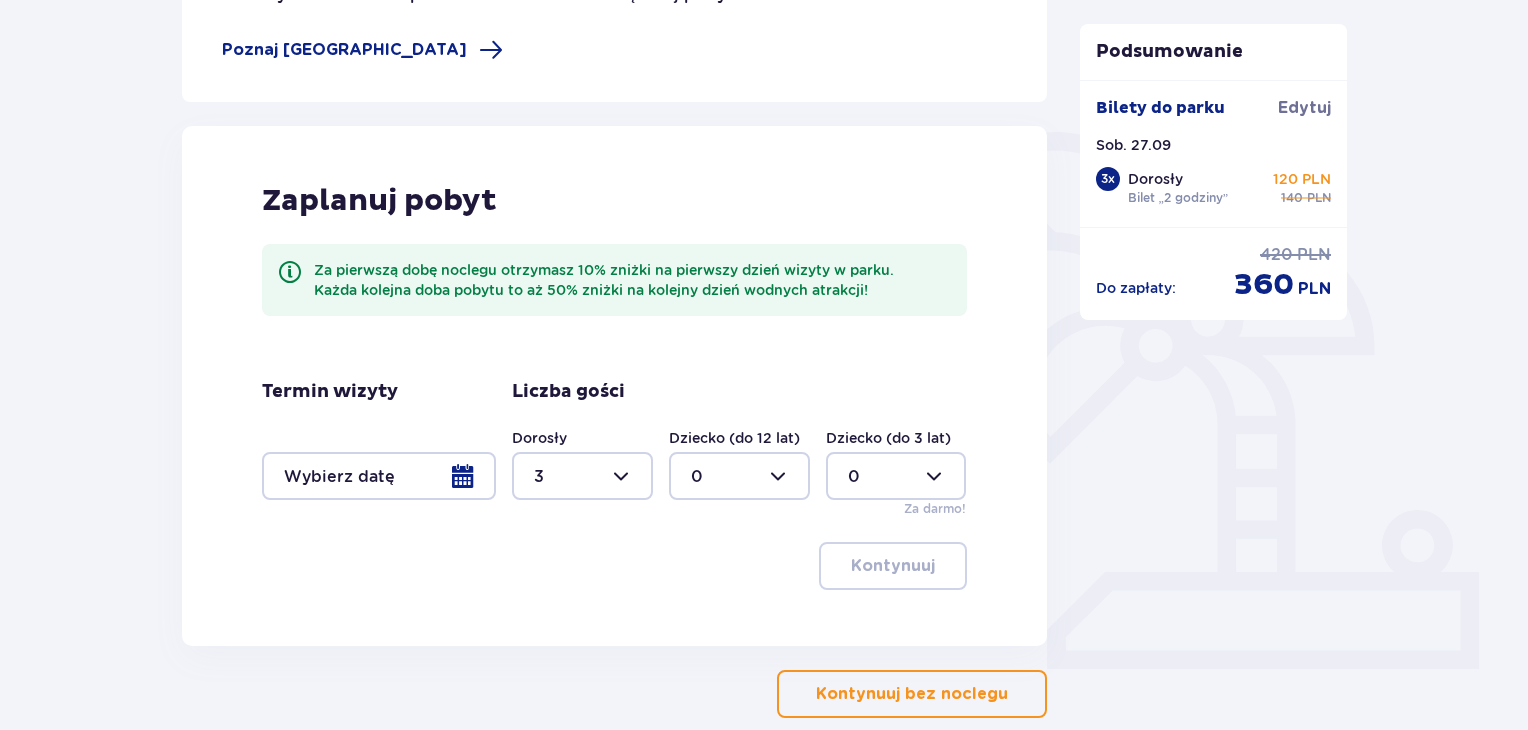 scroll, scrollTop: 400, scrollLeft: 0, axis: vertical 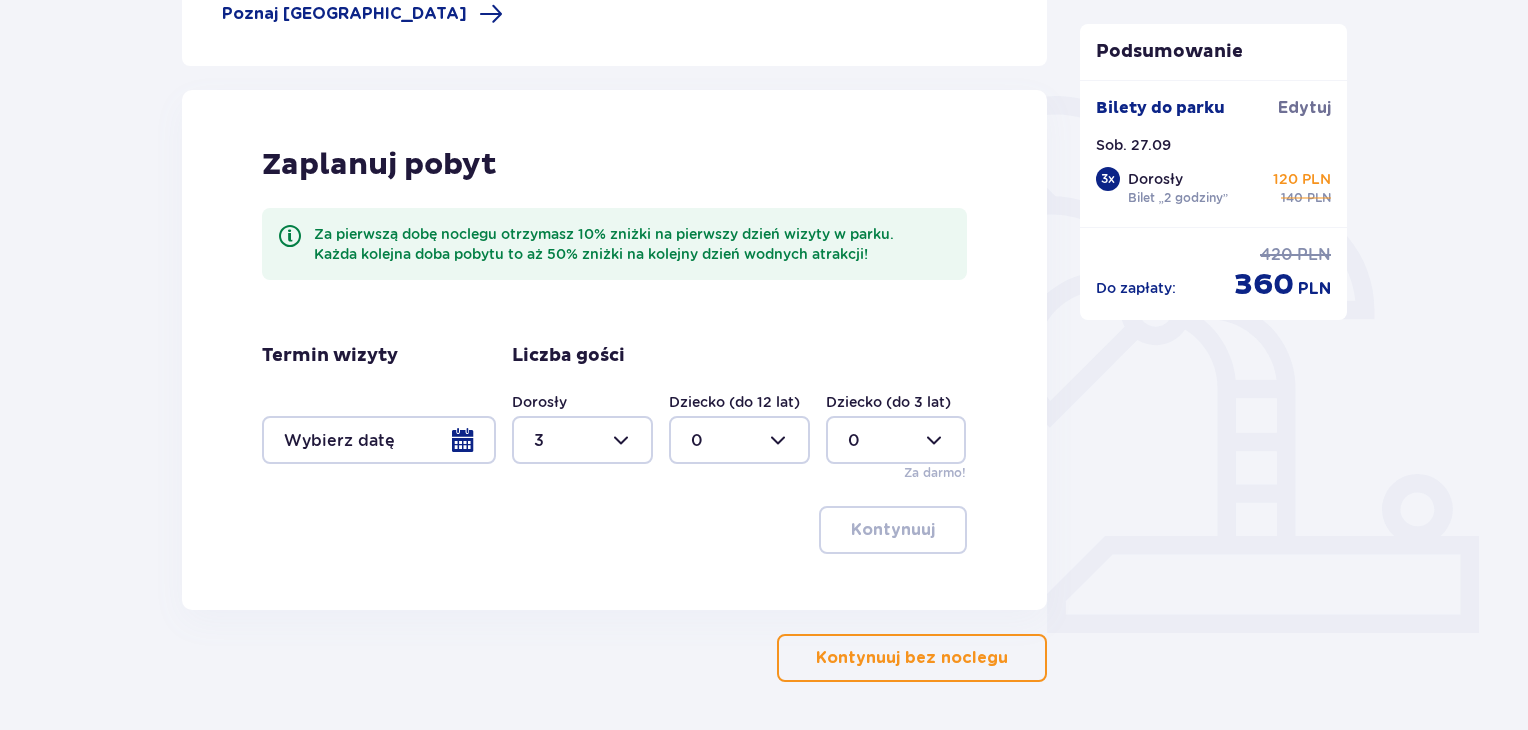 click at bounding box center (379, 440) 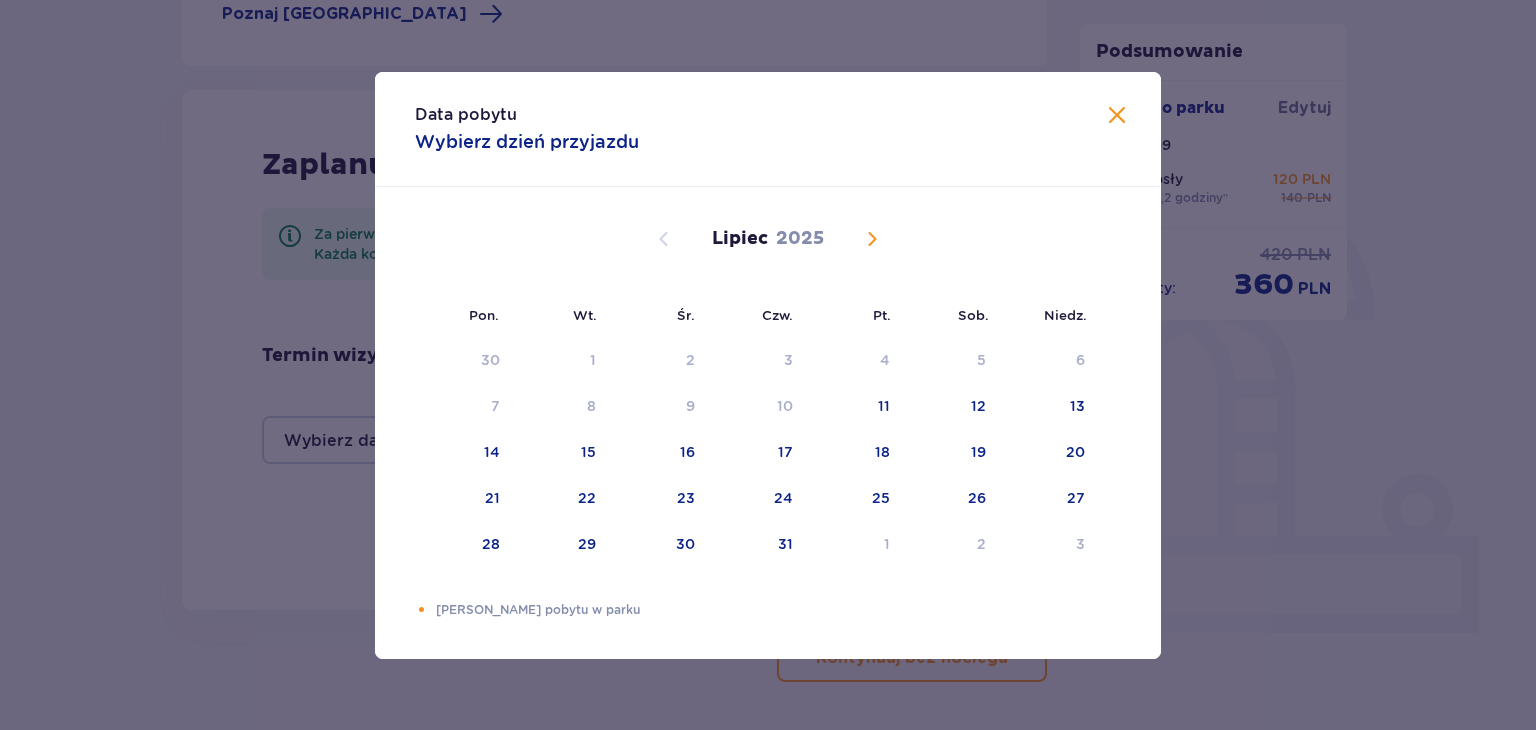 click at bounding box center (872, 239) 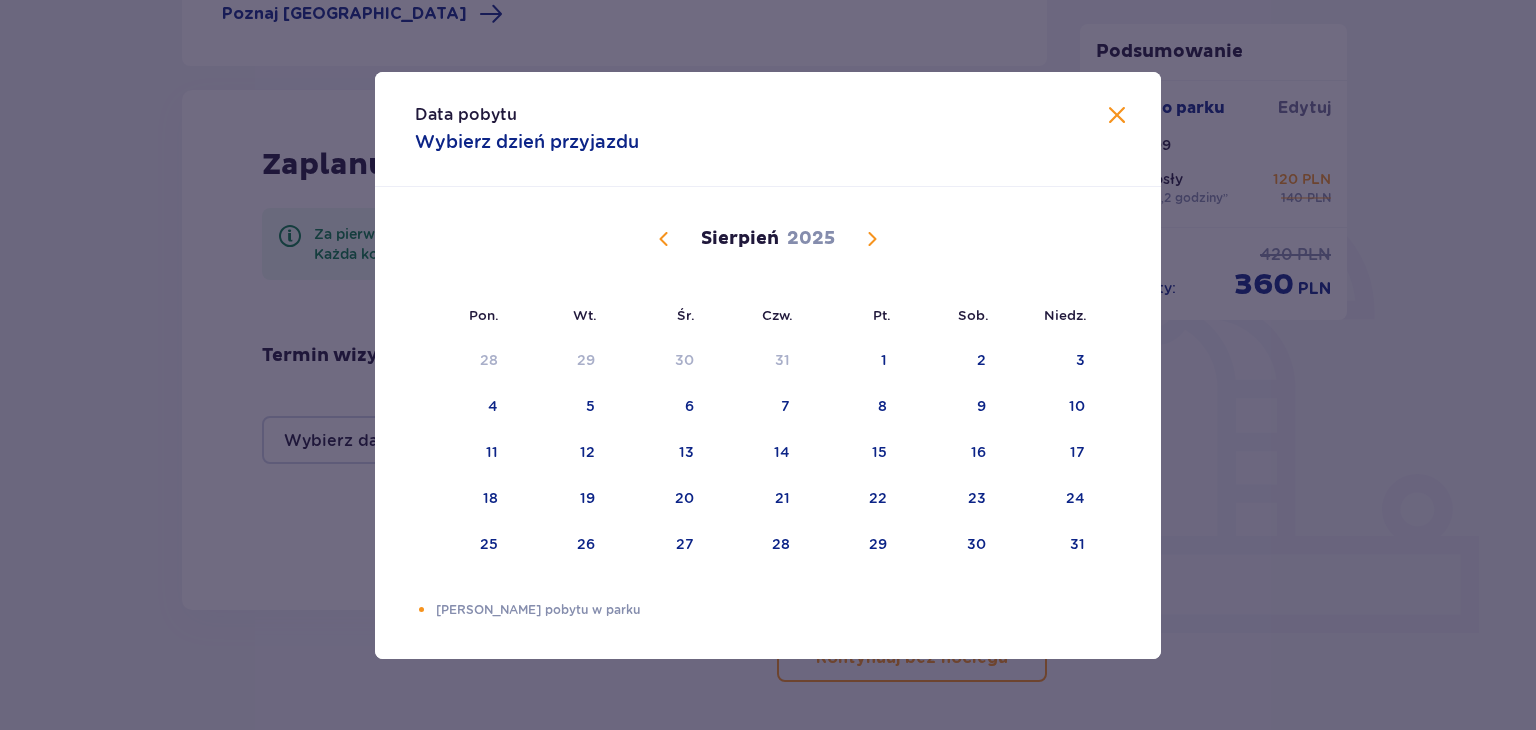 click at bounding box center (872, 239) 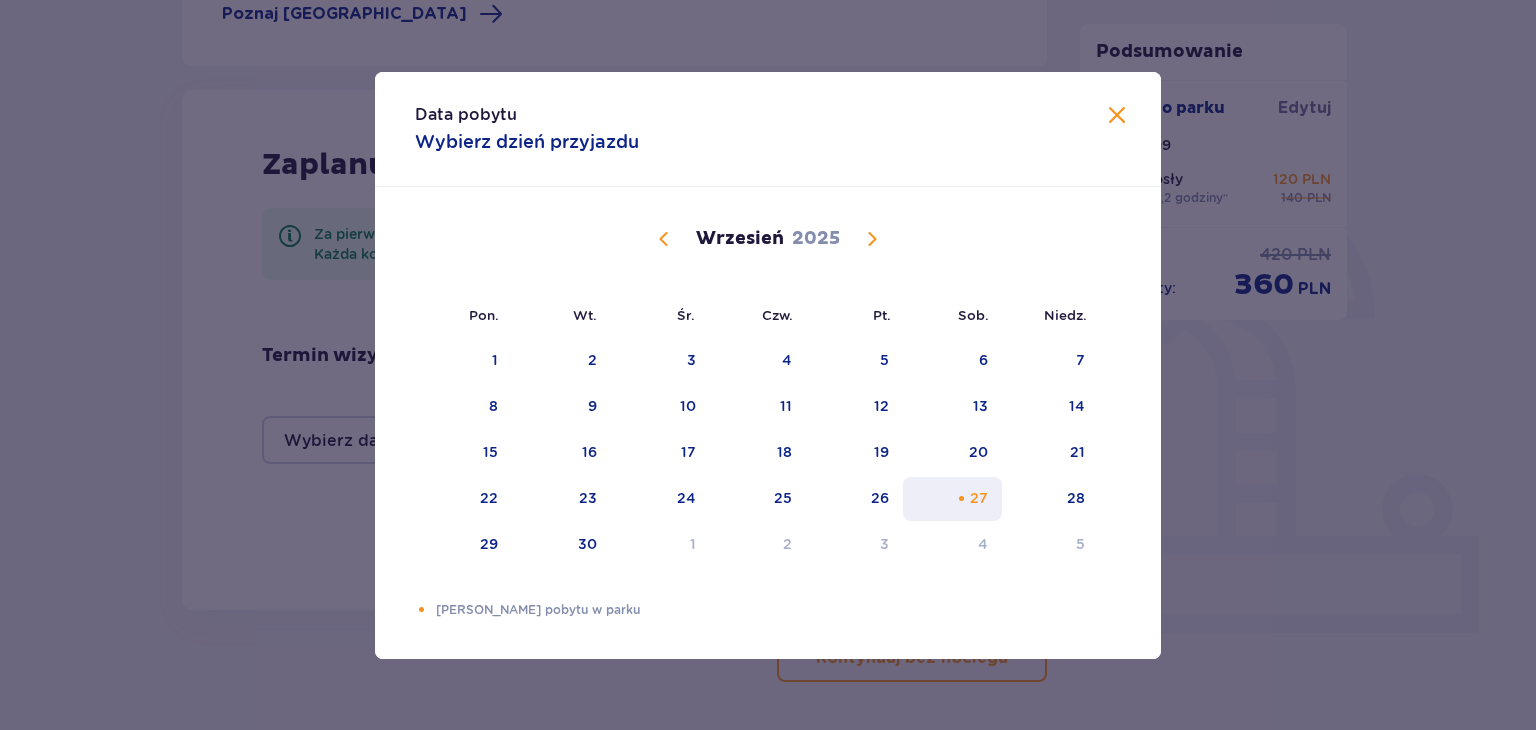 click on "27" at bounding box center (979, 498) 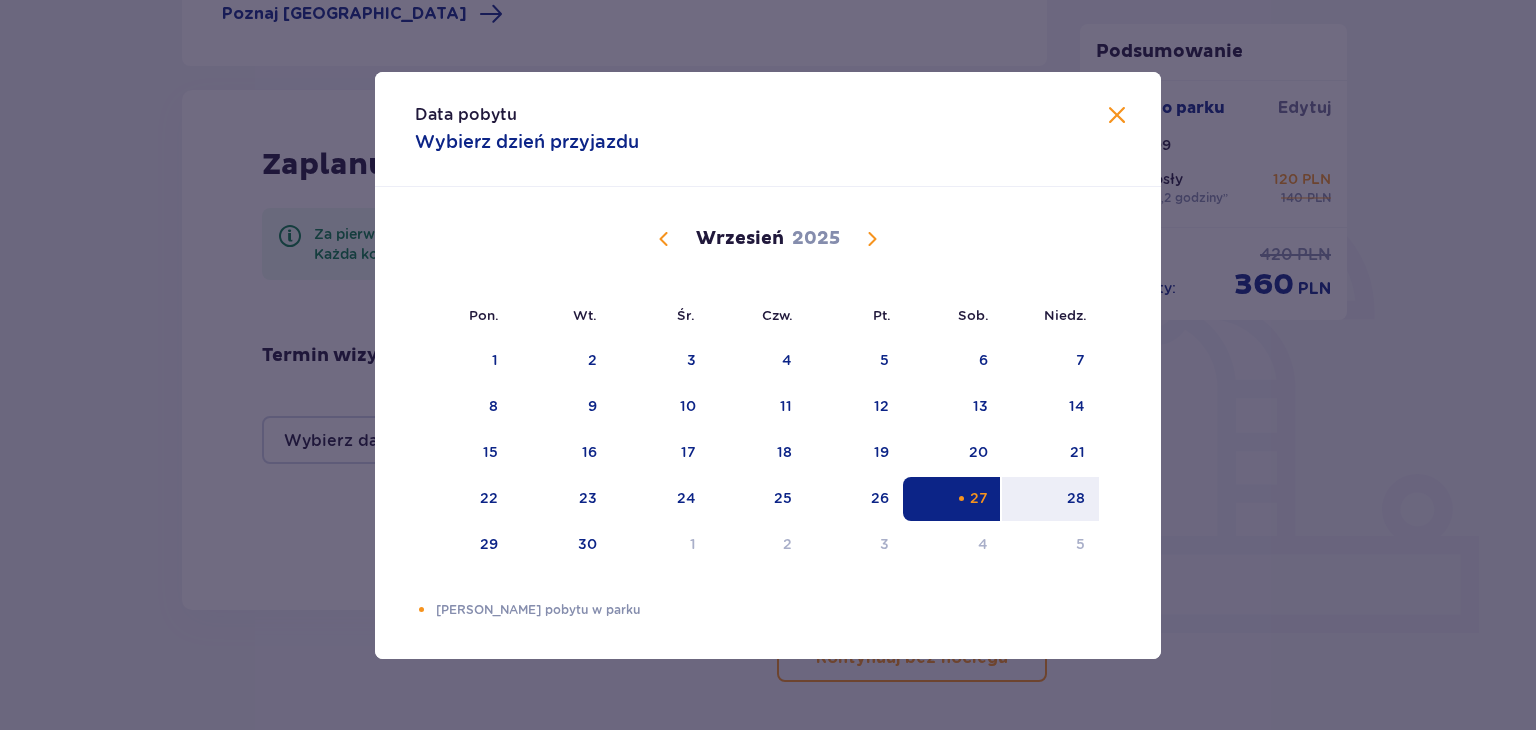 click on "27" at bounding box center [979, 498] 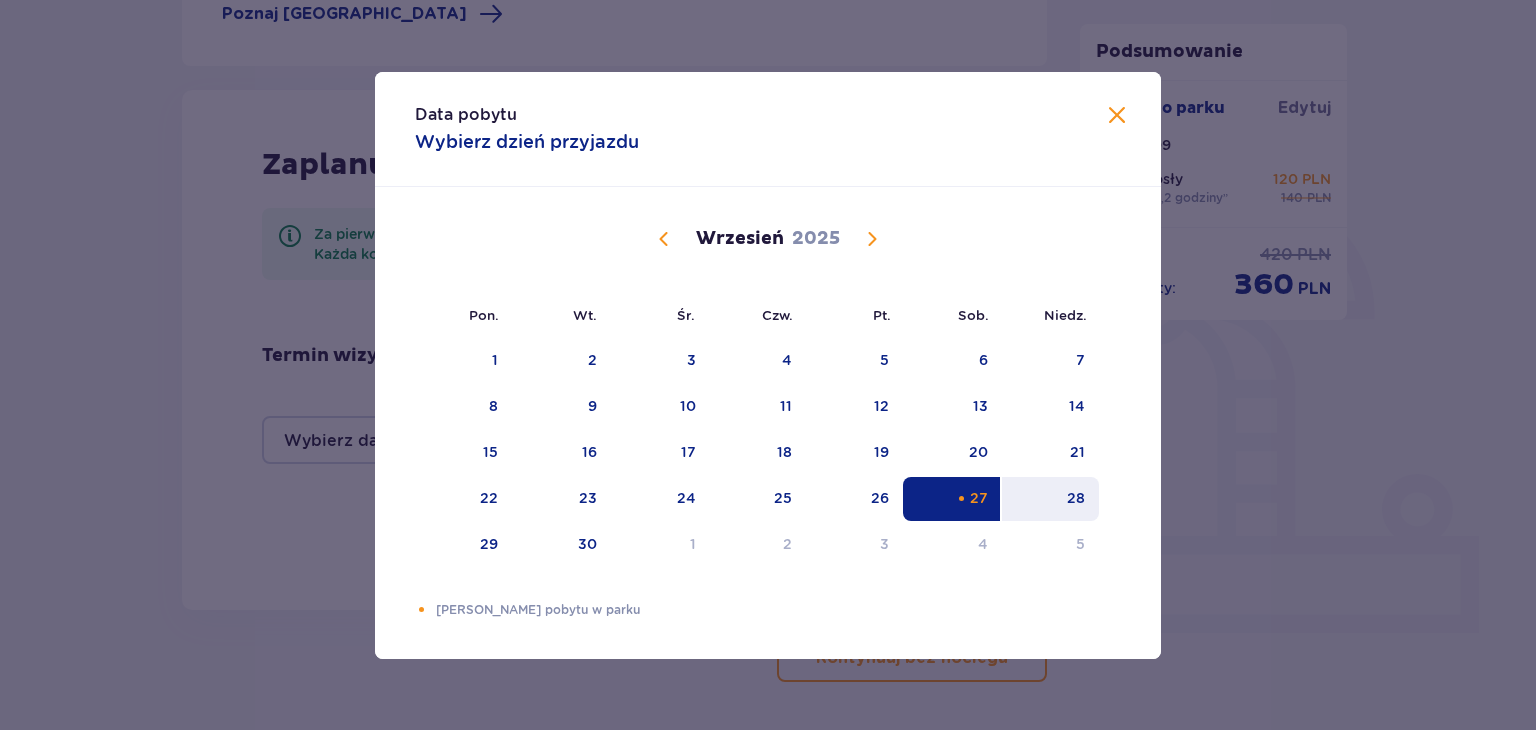 click on "28" at bounding box center [1076, 498] 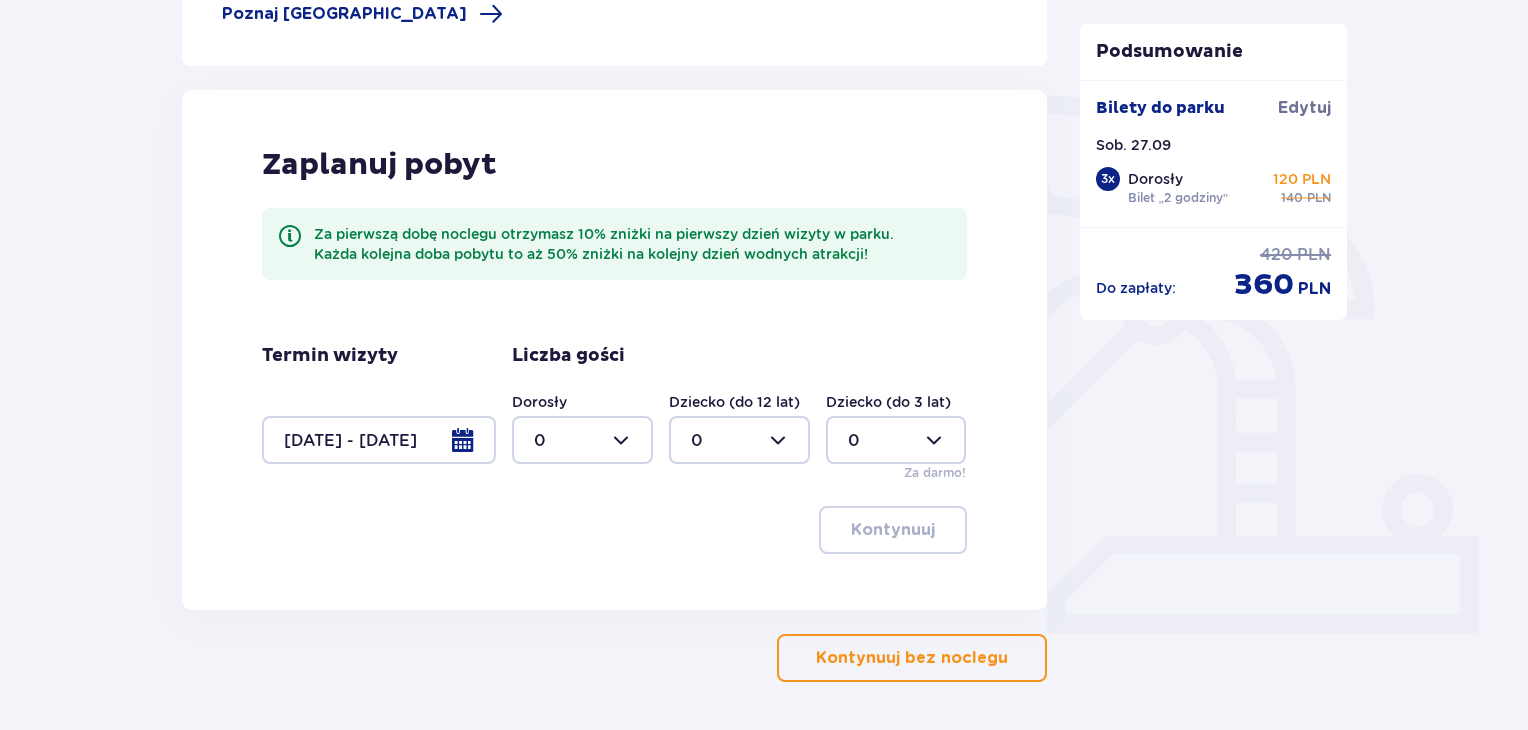click at bounding box center (582, 440) 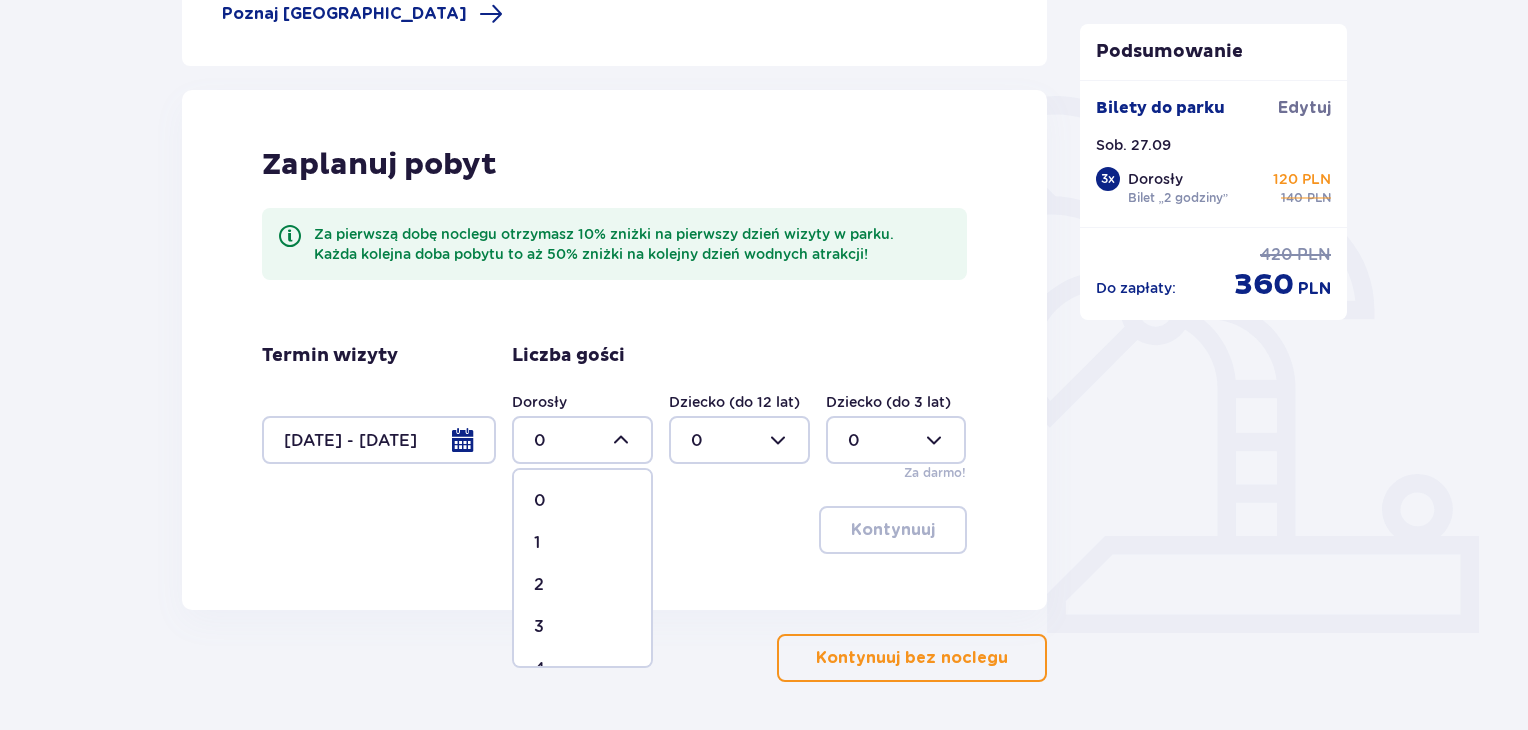 click on "3" at bounding box center (582, 627) 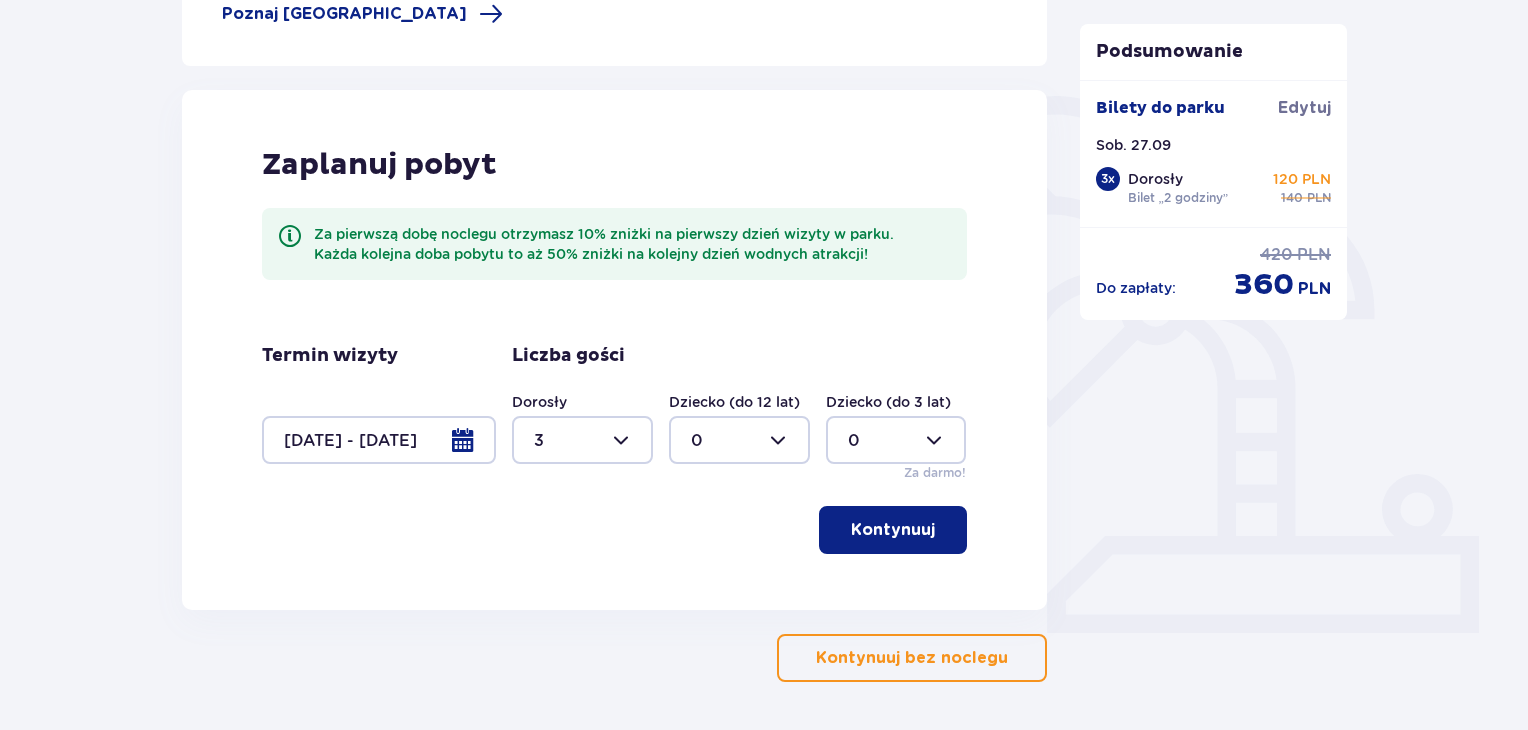 click at bounding box center (939, 530) 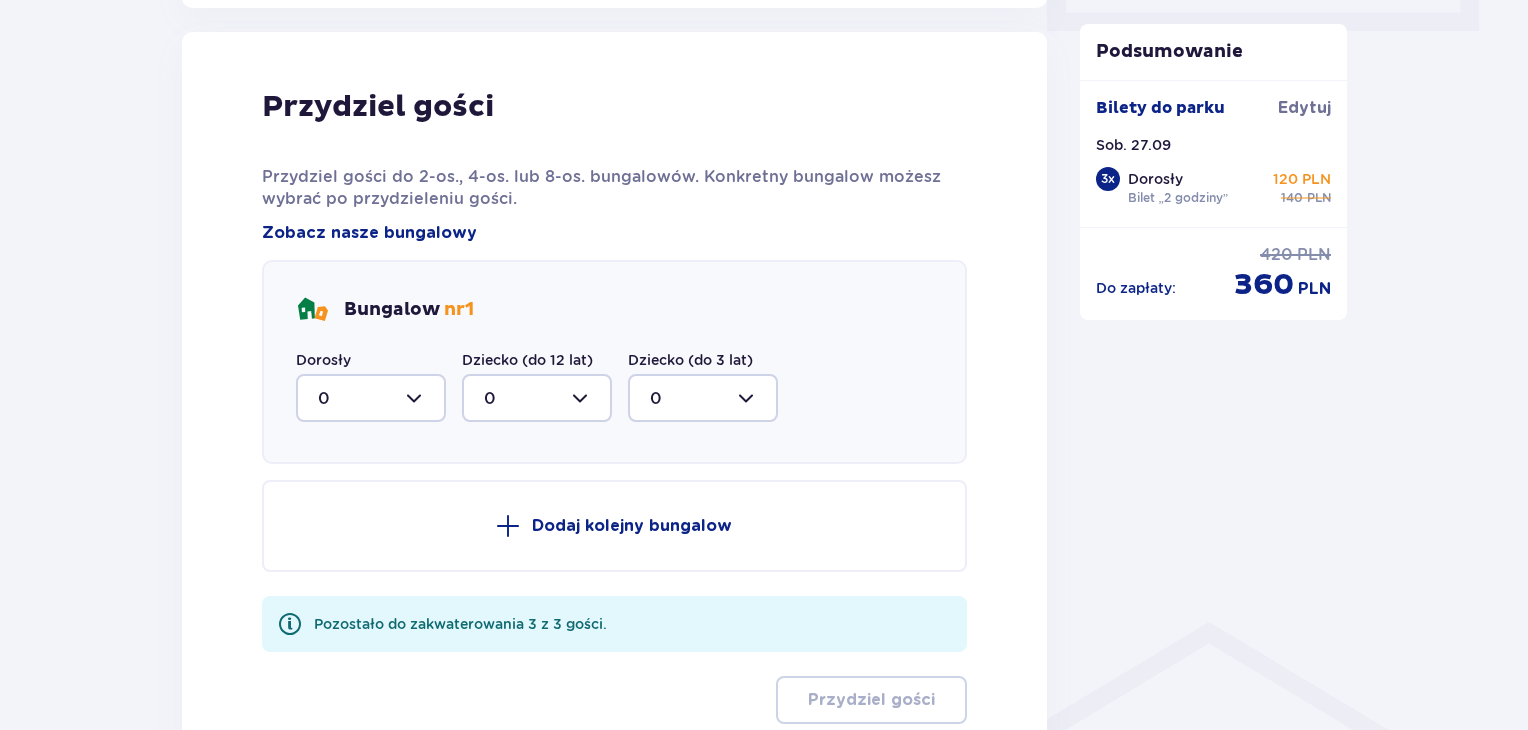 scroll, scrollTop: 1010, scrollLeft: 0, axis: vertical 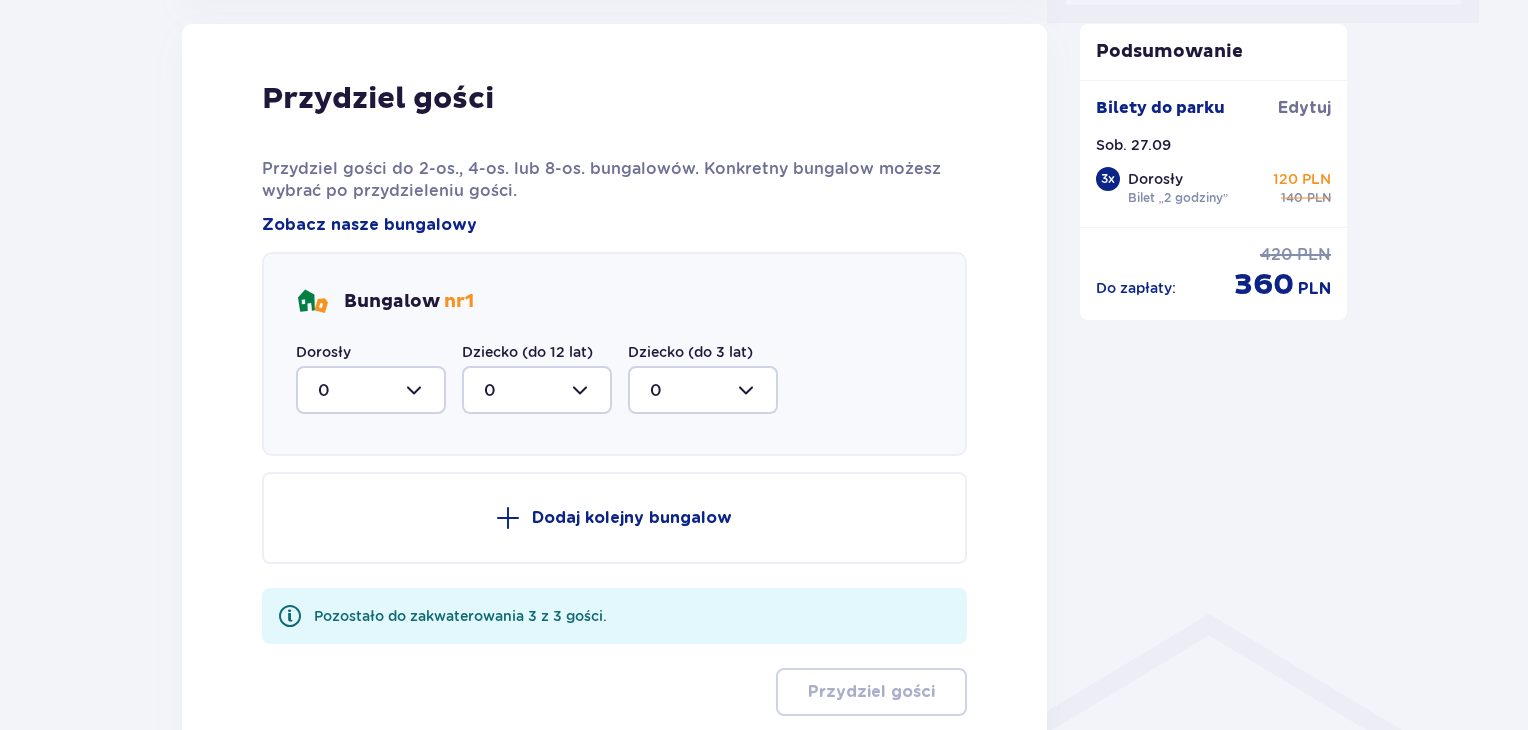 click at bounding box center [371, 390] 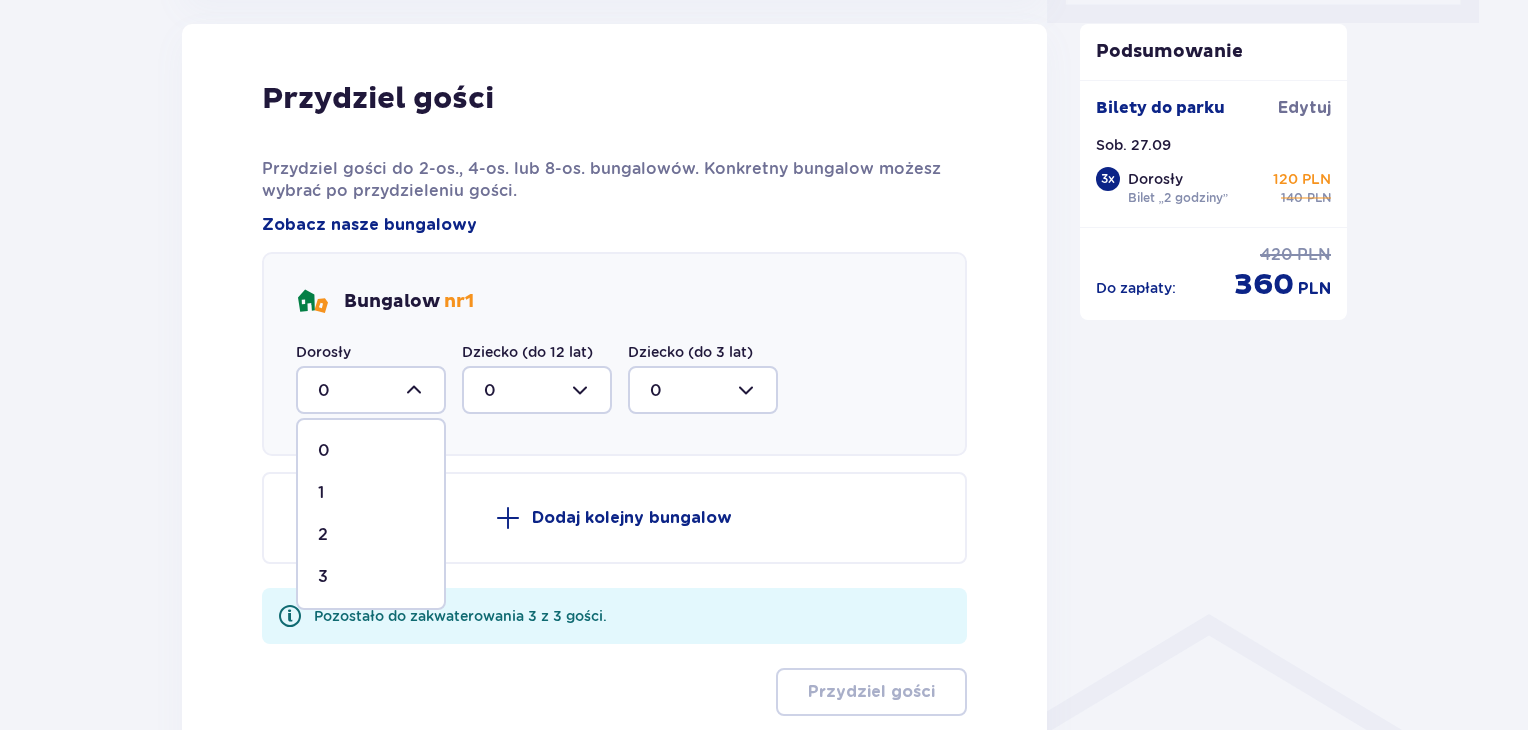 click on "3" at bounding box center [371, 577] 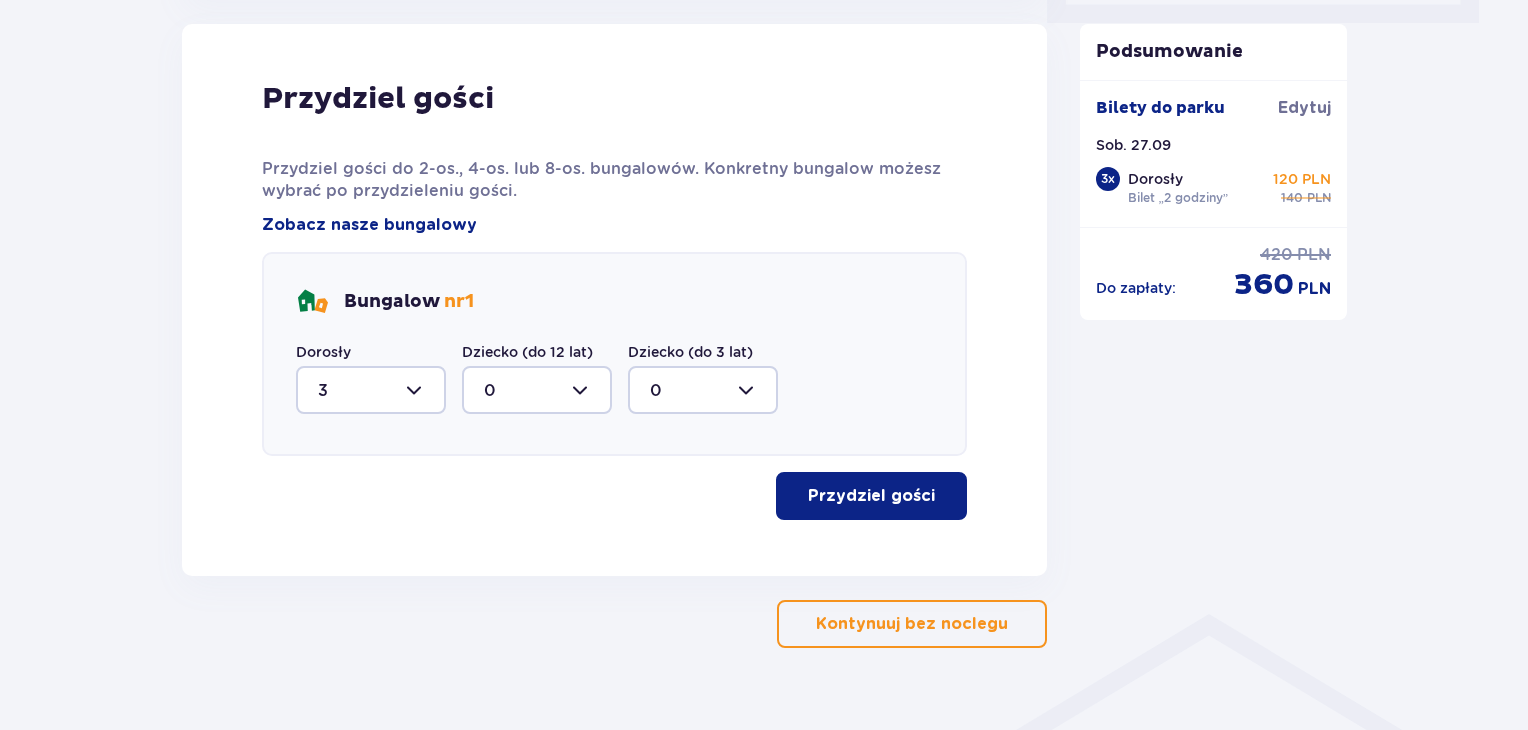 click on "Przydziel gości" at bounding box center (871, 496) 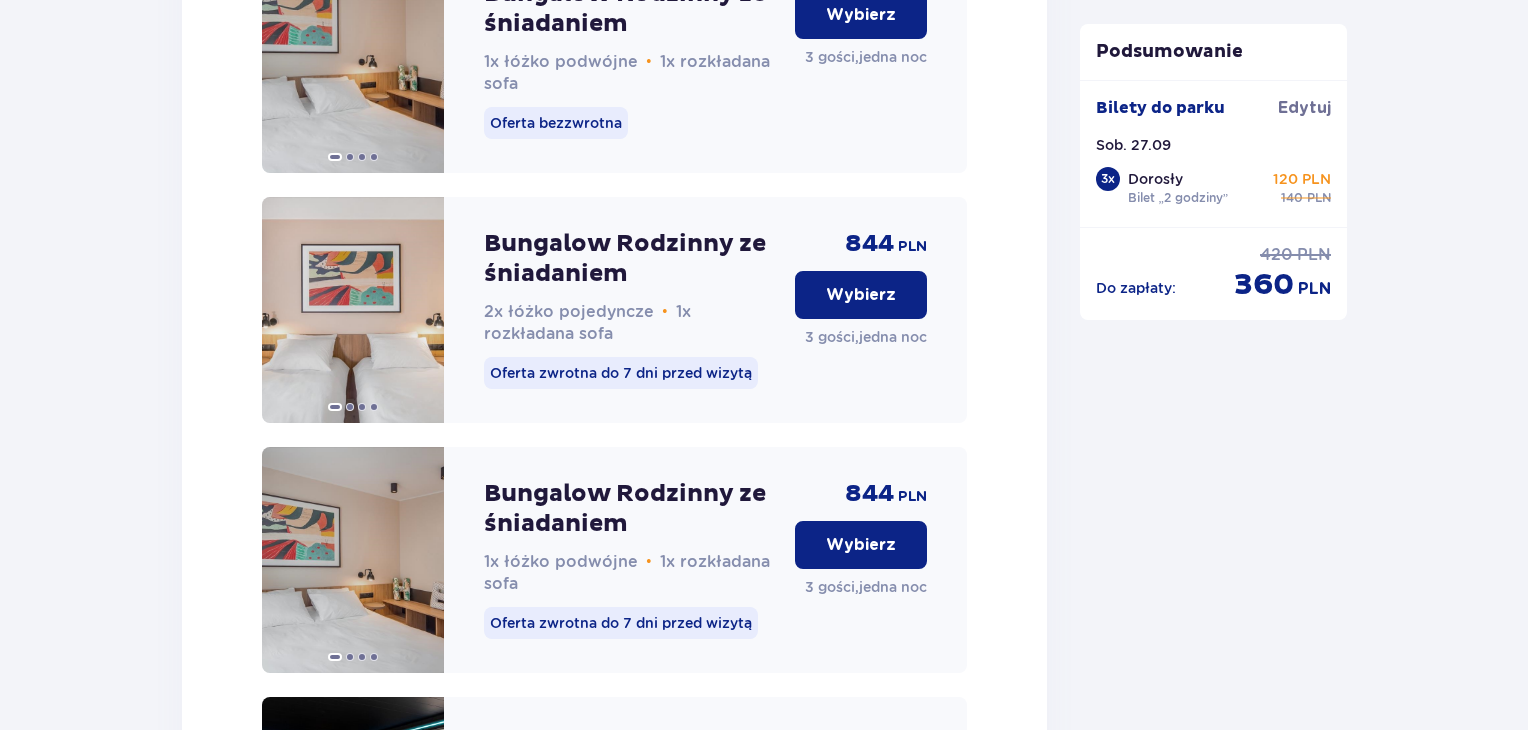 scroll, scrollTop: 2985, scrollLeft: 0, axis: vertical 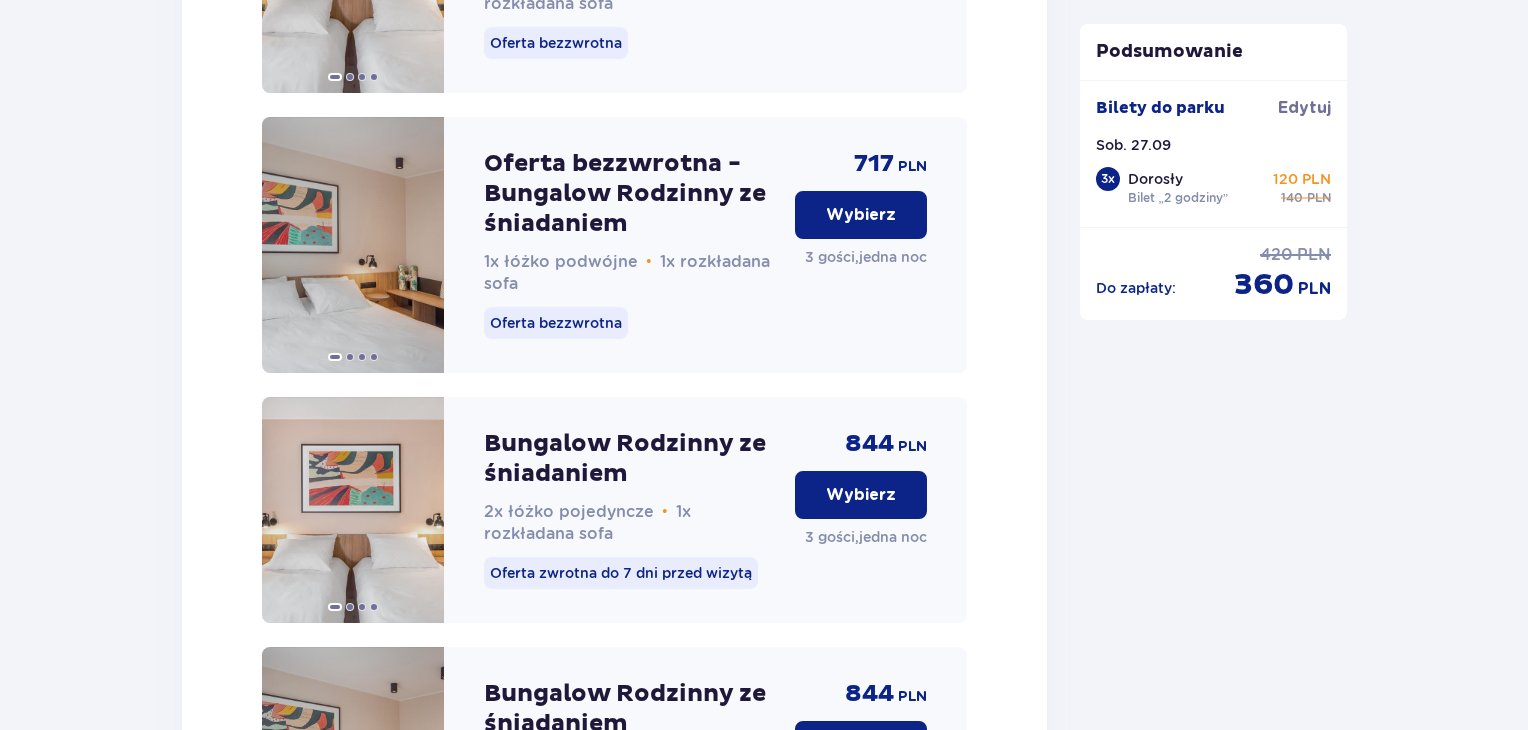click on "Wybierz" at bounding box center [861, 215] 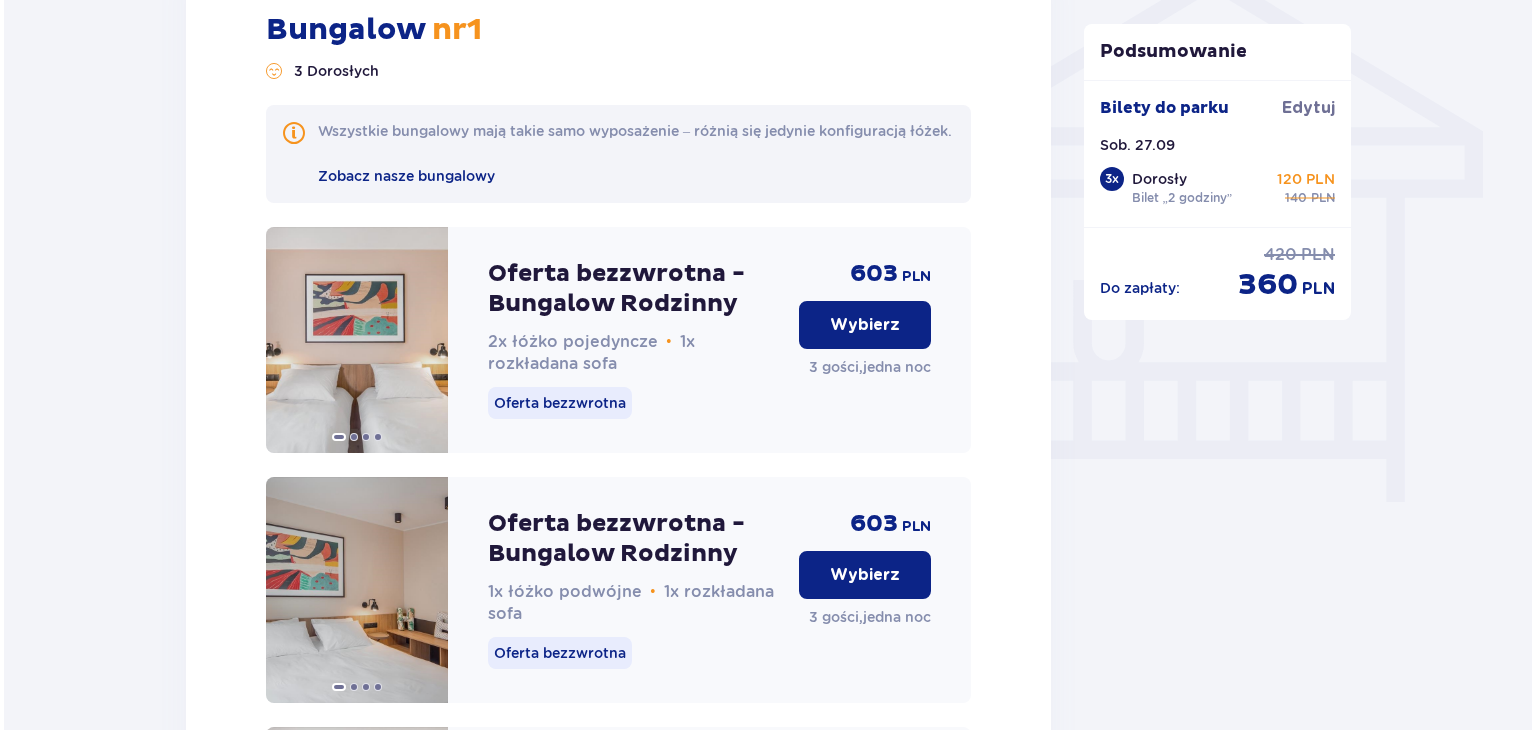 scroll, scrollTop: 1448, scrollLeft: 0, axis: vertical 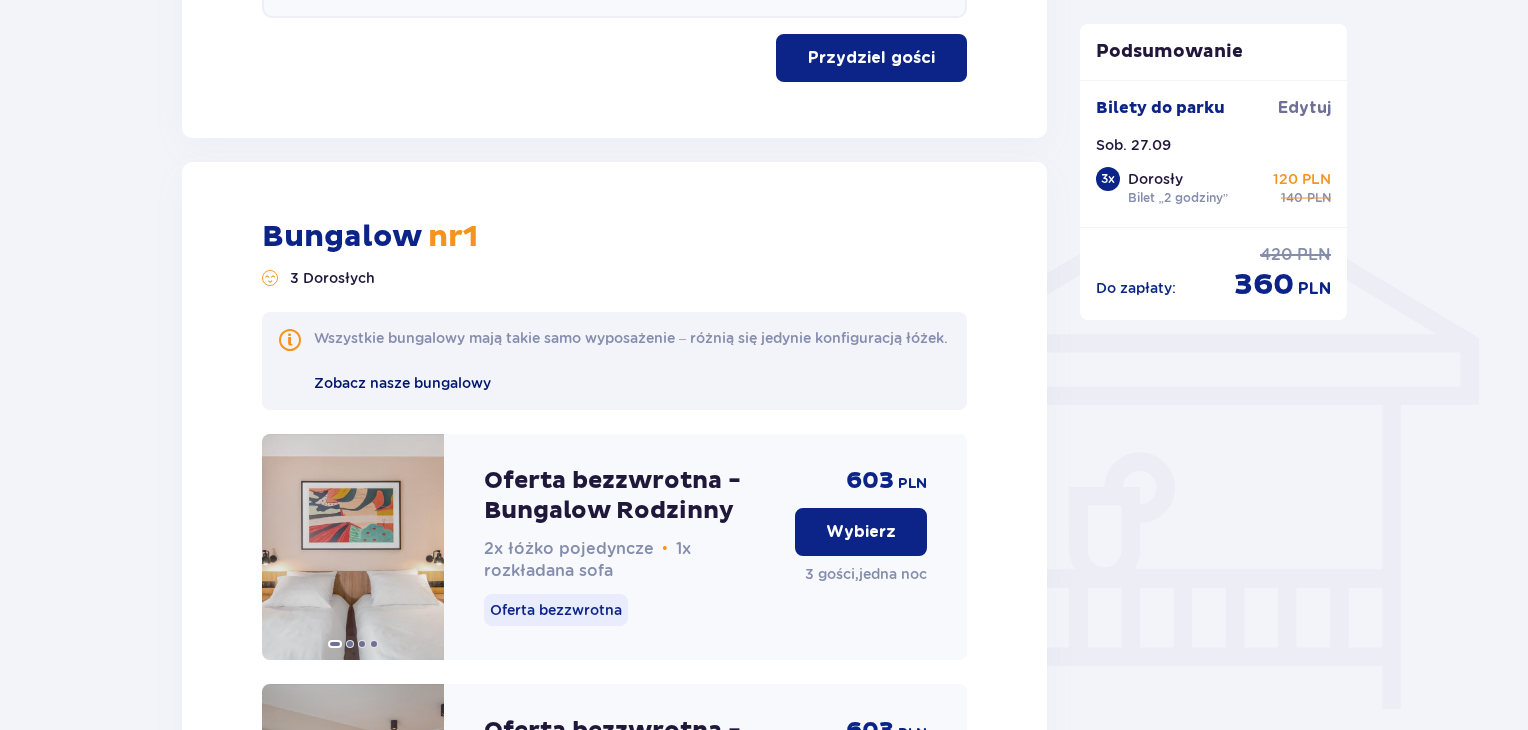 click on "Zobacz nasze bungalowy" at bounding box center (402, 383) 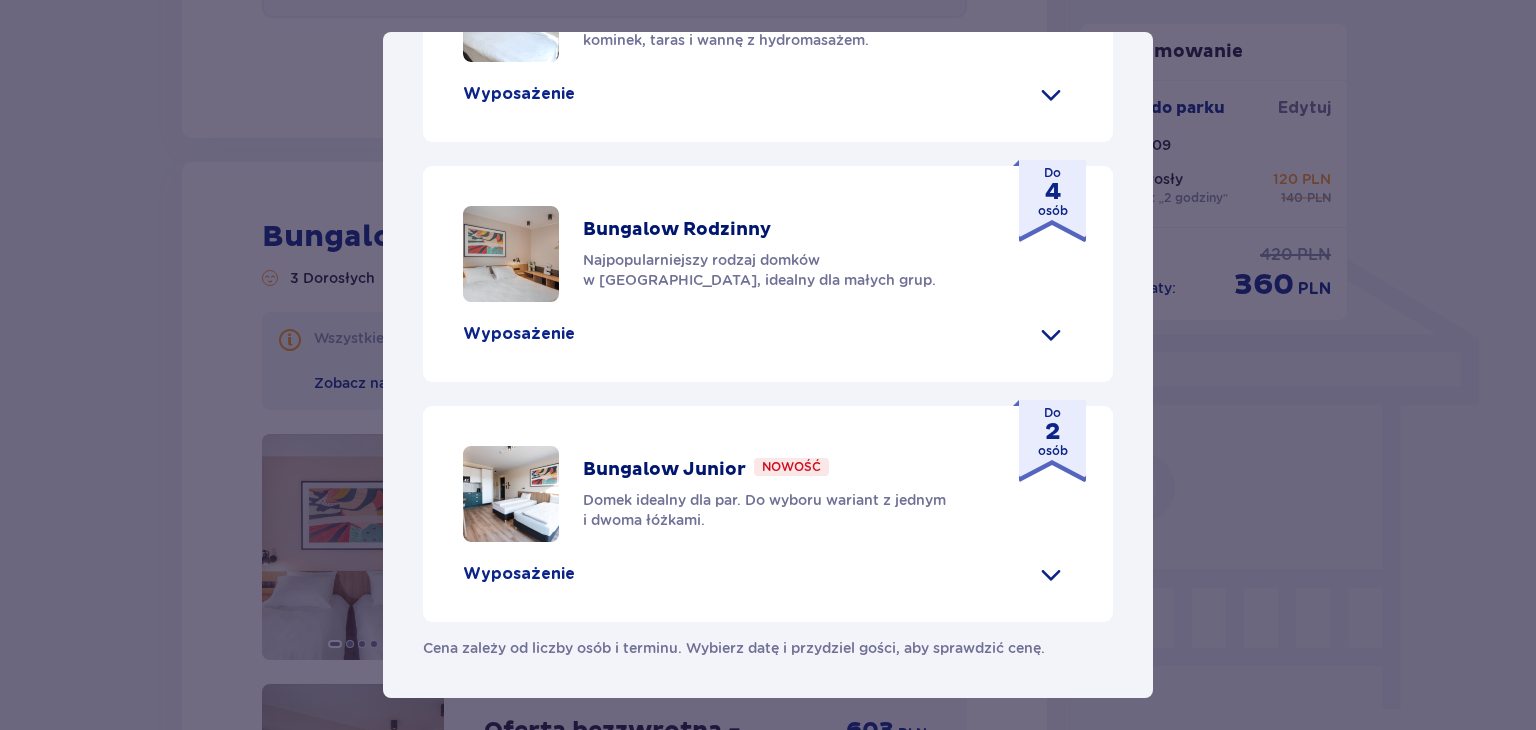 scroll, scrollTop: 900, scrollLeft: 0, axis: vertical 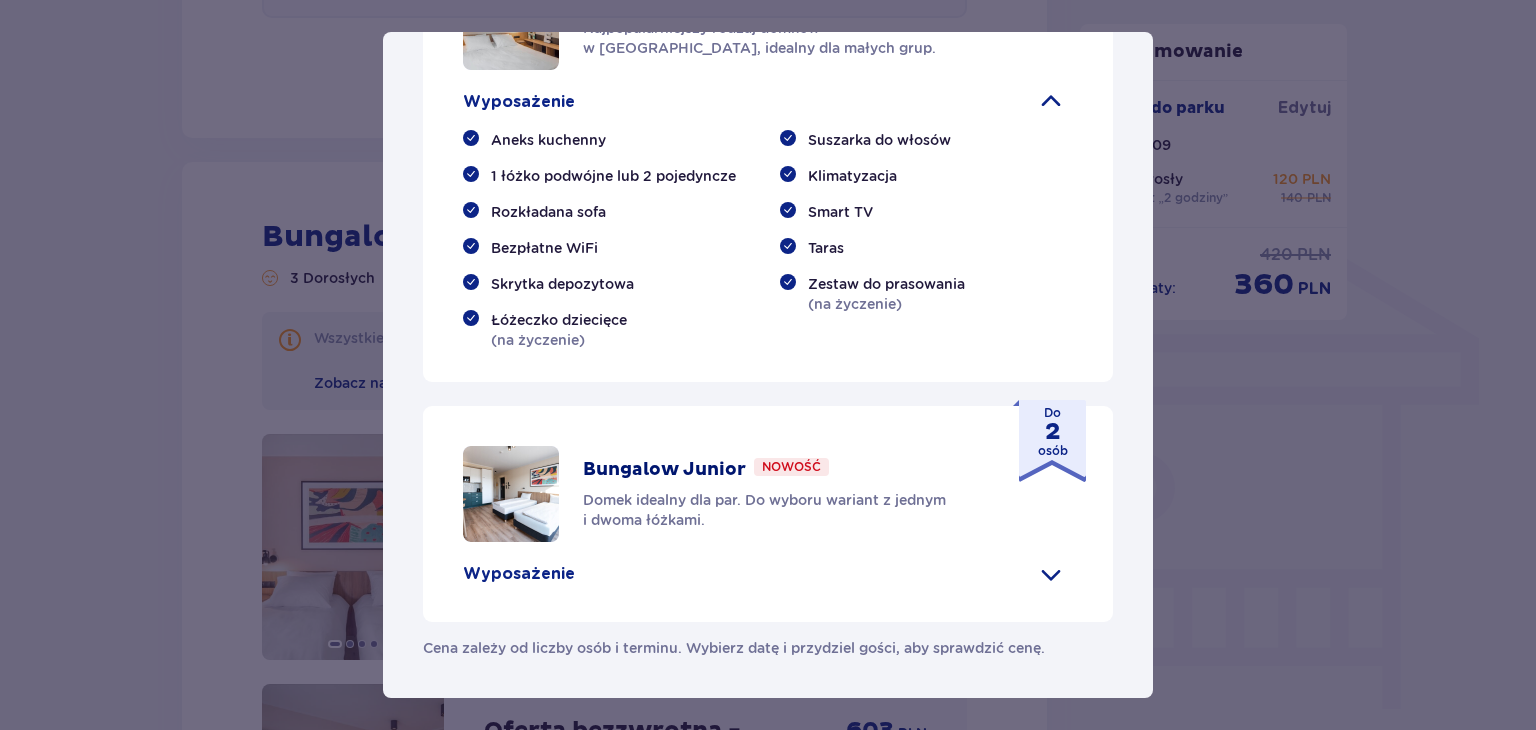click at bounding box center [511, 22] 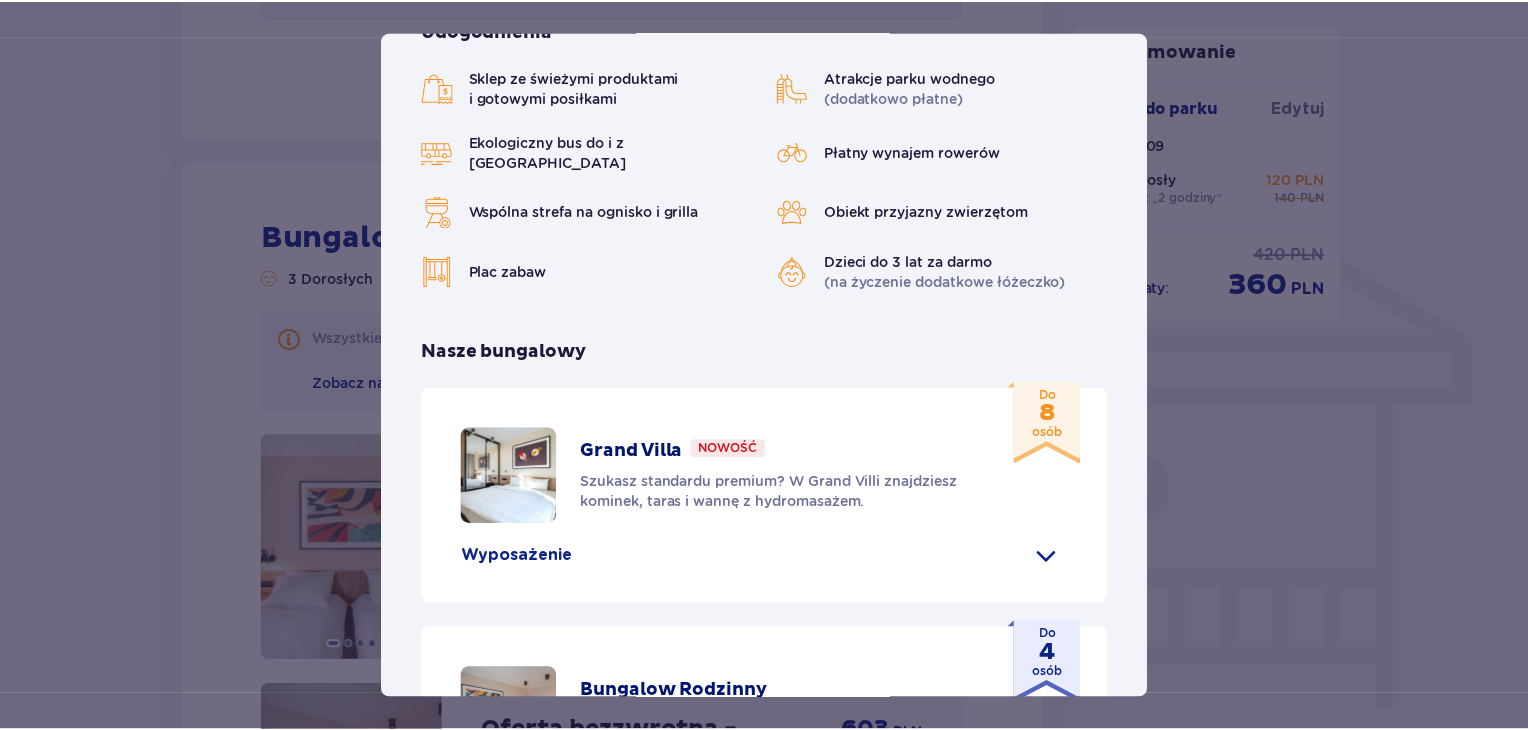 scroll, scrollTop: 0, scrollLeft: 0, axis: both 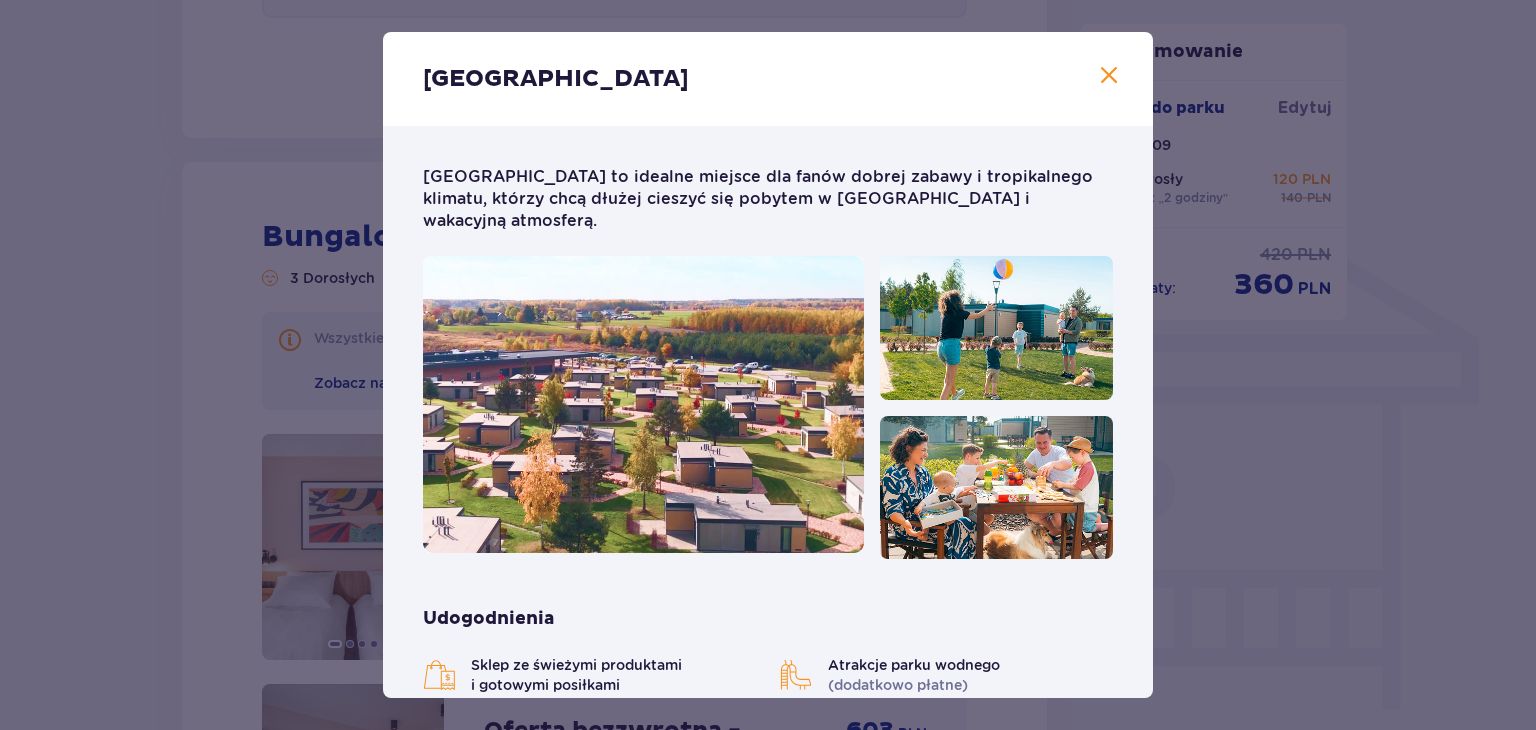 click at bounding box center [1109, 76] 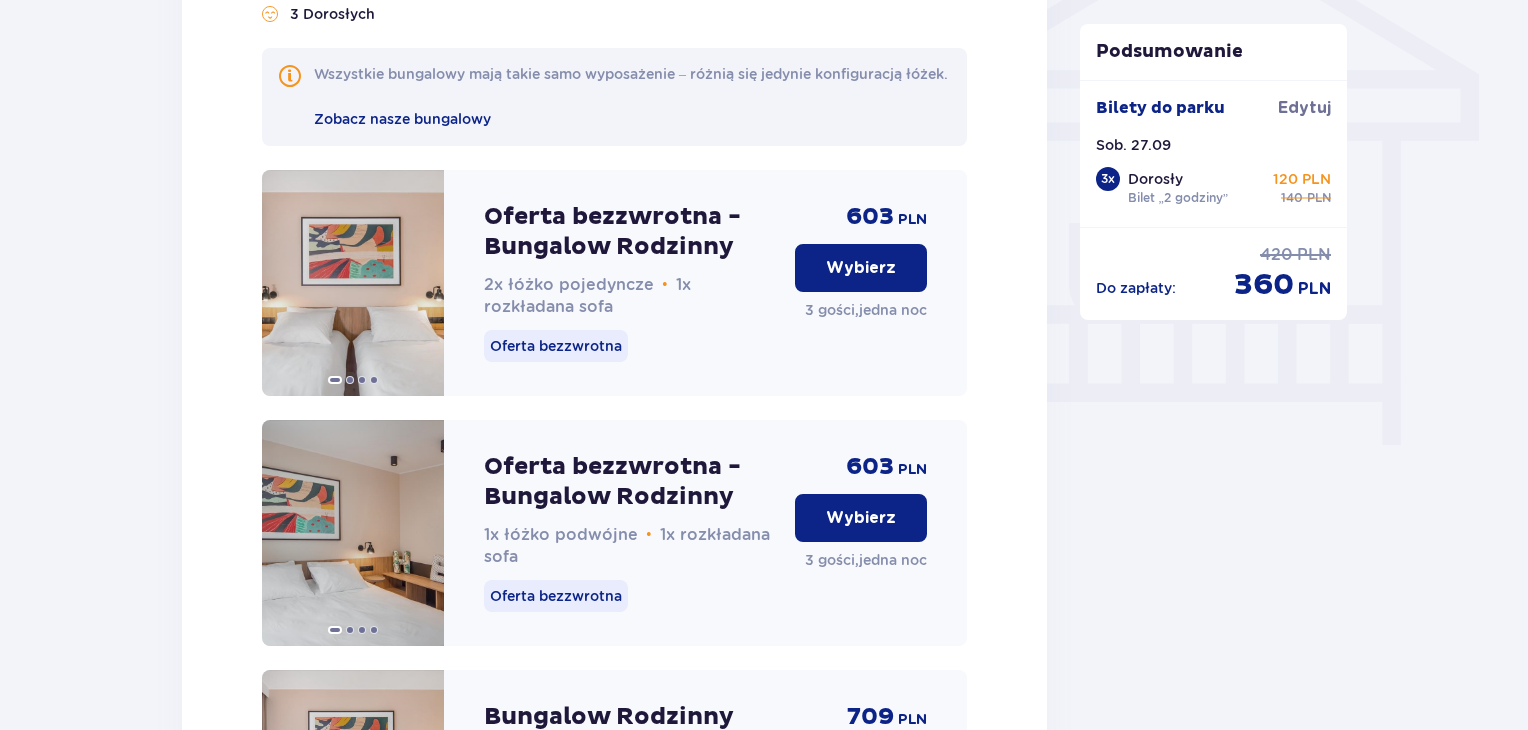 scroll, scrollTop: 1748, scrollLeft: 0, axis: vertical 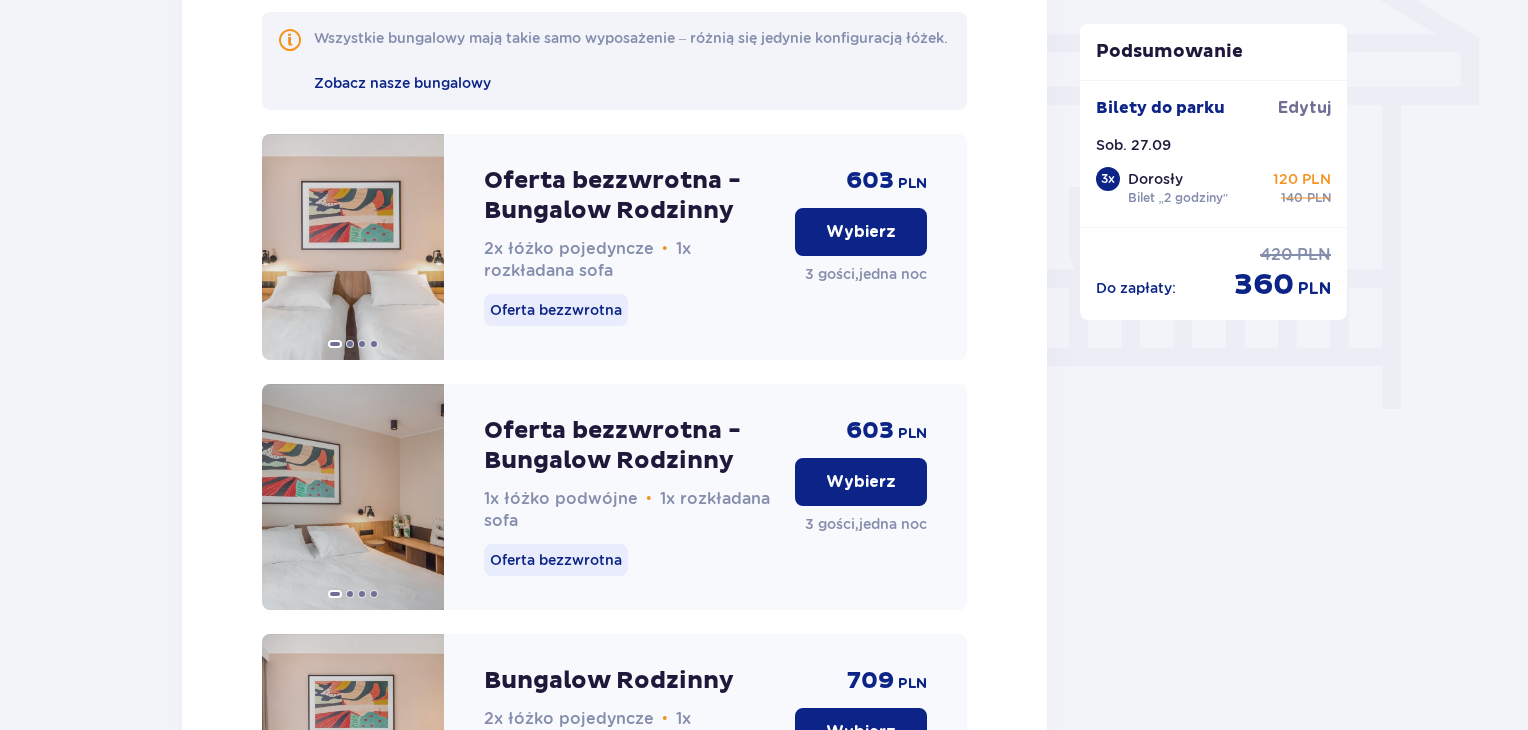 click on "Wybierz" at bounding box center [861, 482] 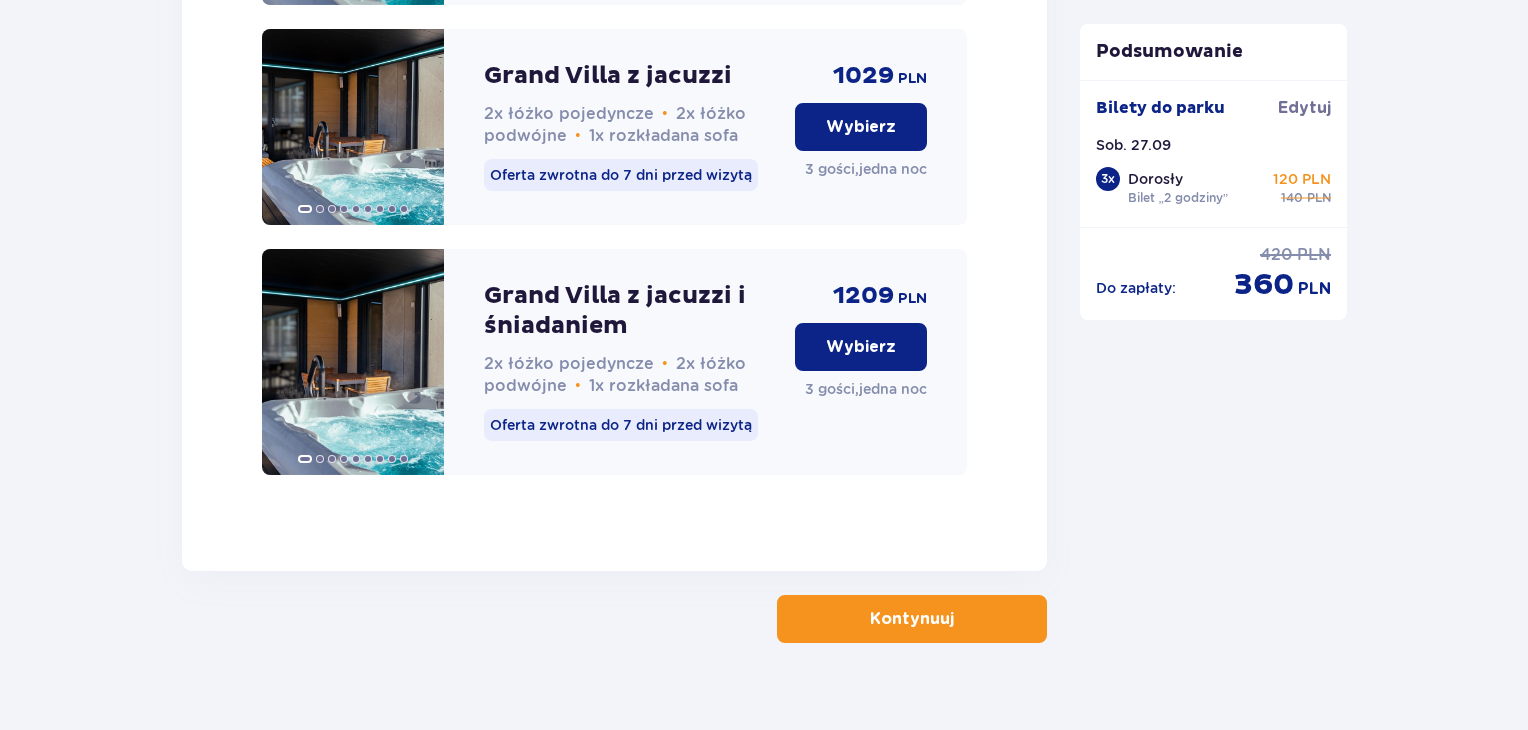 scroll, scrollTop: 4448, scrollLeft: 0, axis: vertical 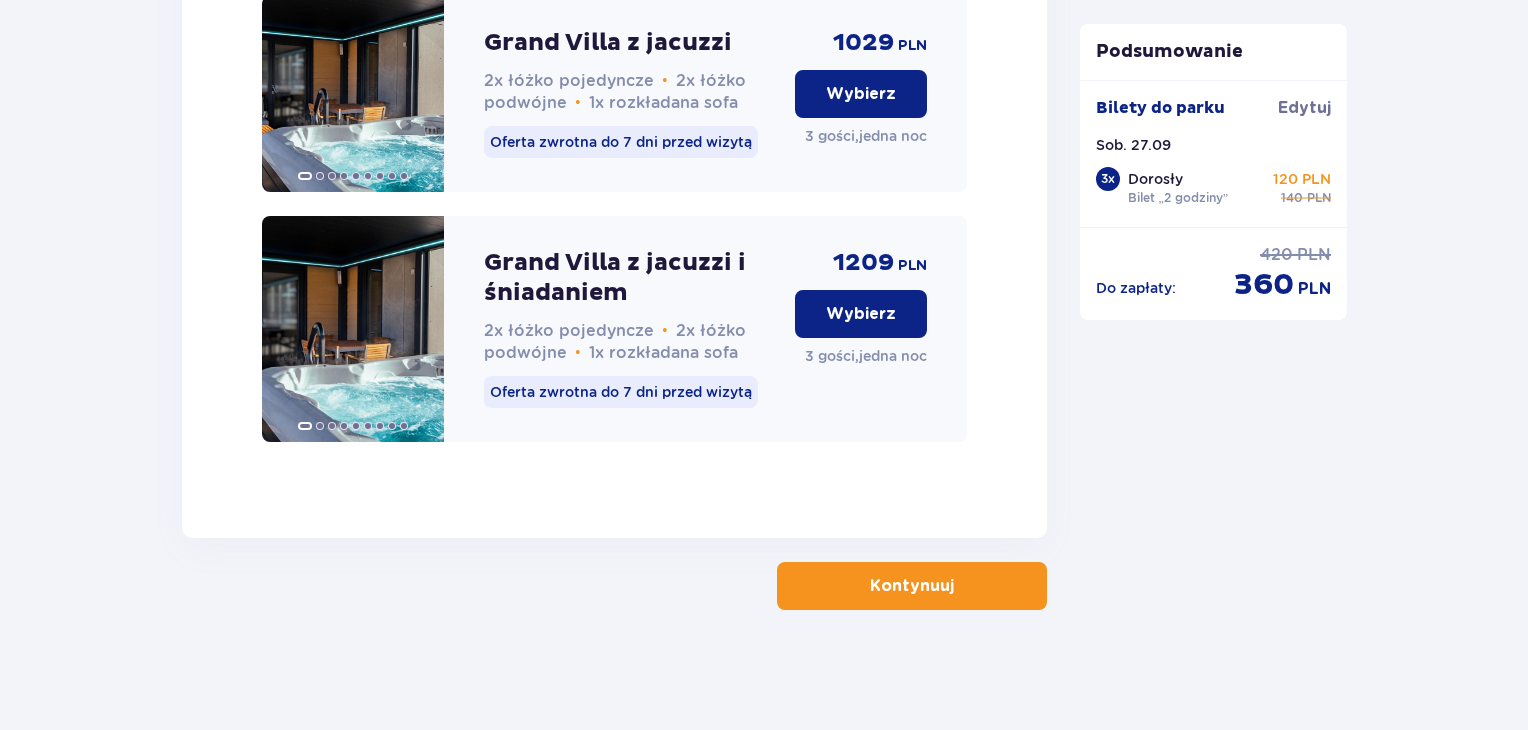 click on "Kontynuuj" at bounding box center [912, 586] 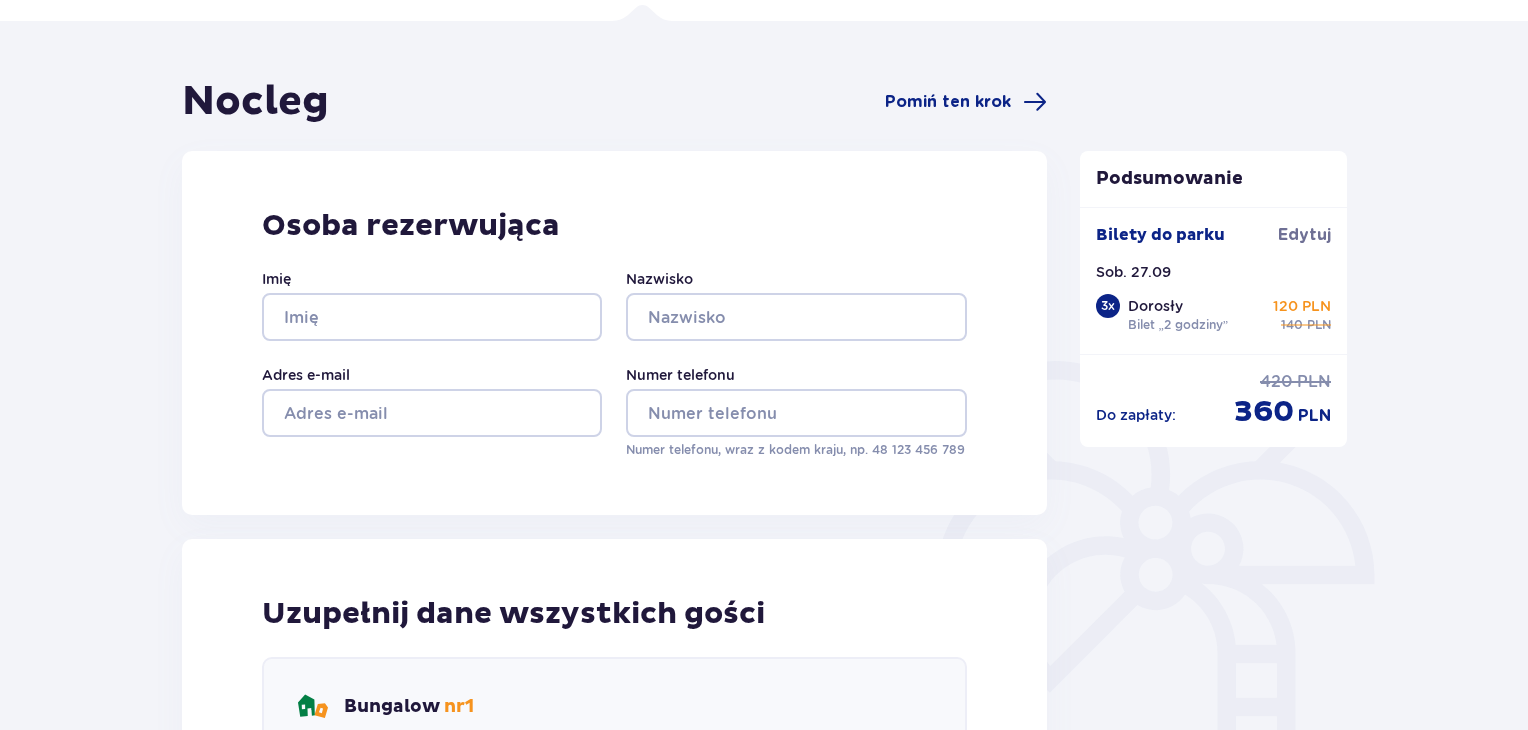 scroll, scrollTop: 0, scrollLeft: 0, axis: both 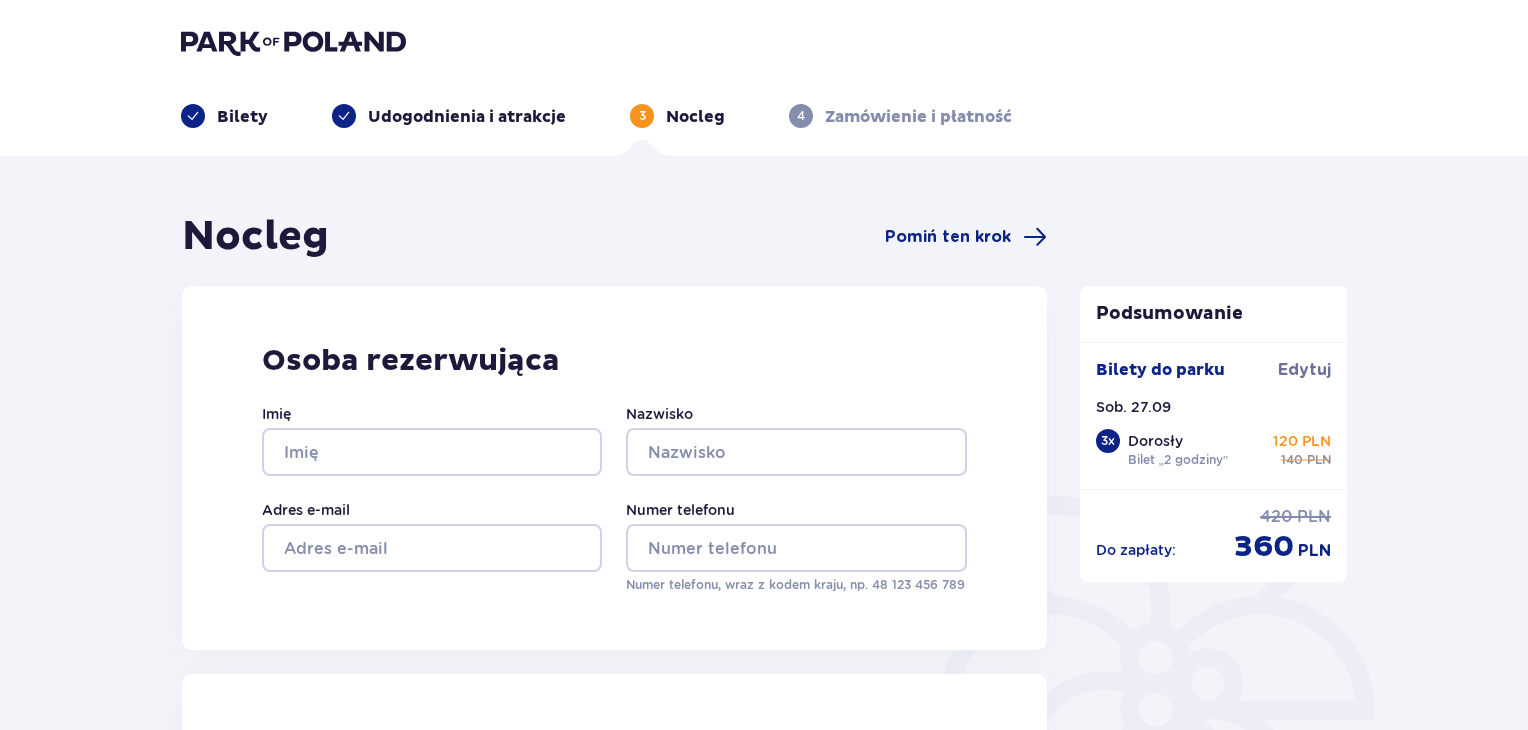 click on "Bilety" at bounding box center [242, 117] 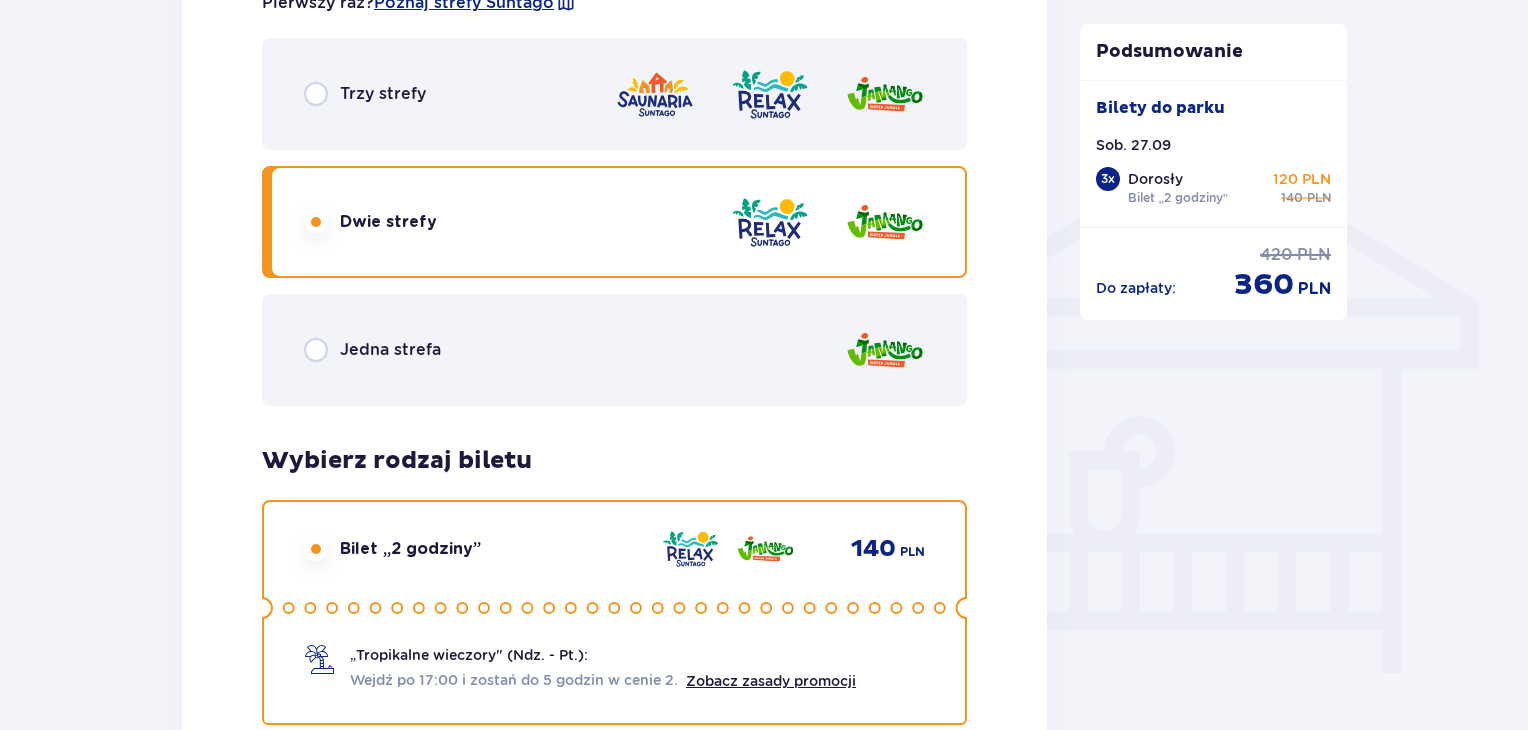 scroll, scrollTop: 1600, scrollLeft: 0, axis: vertical 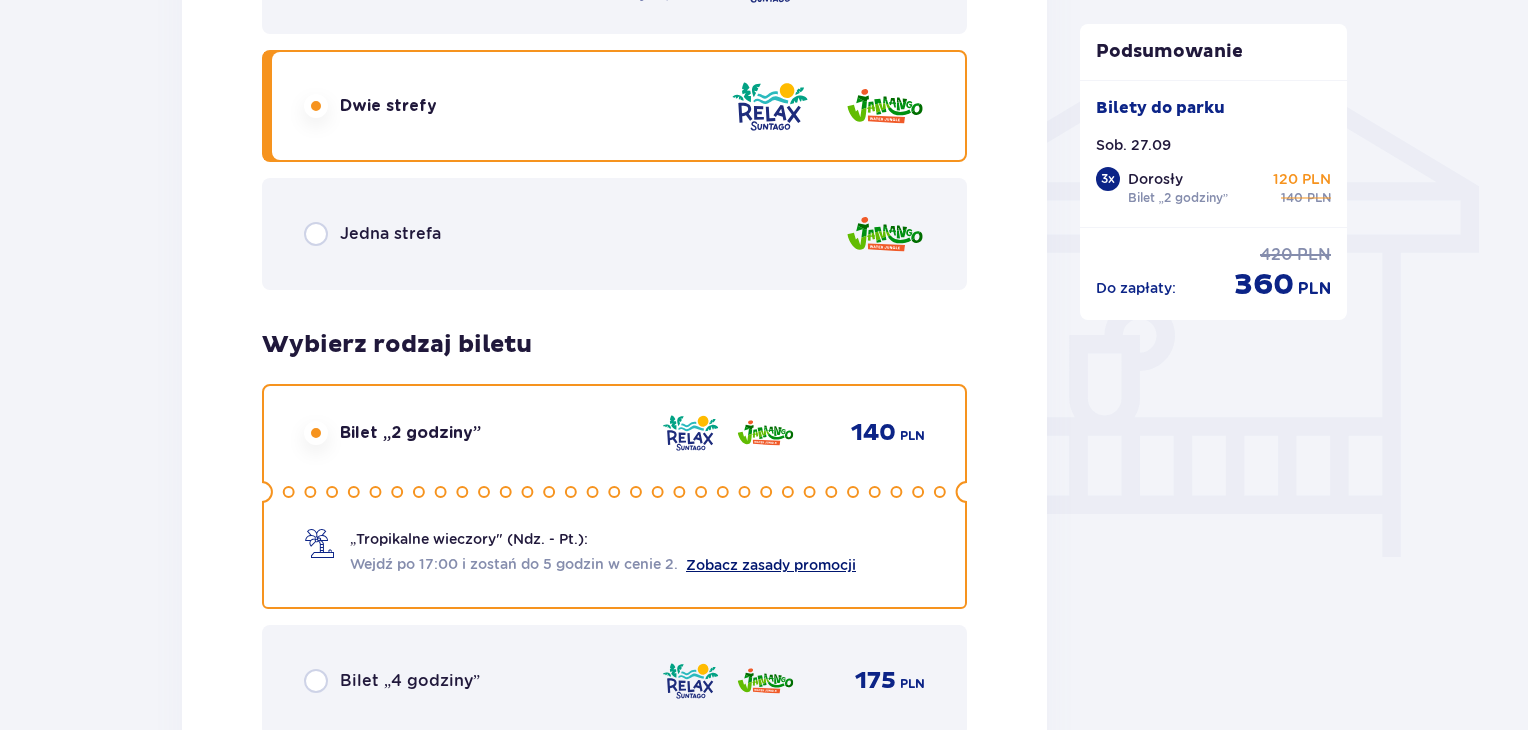 click on "Zobacz zasady promocji" at bounding box center (771, 565) 